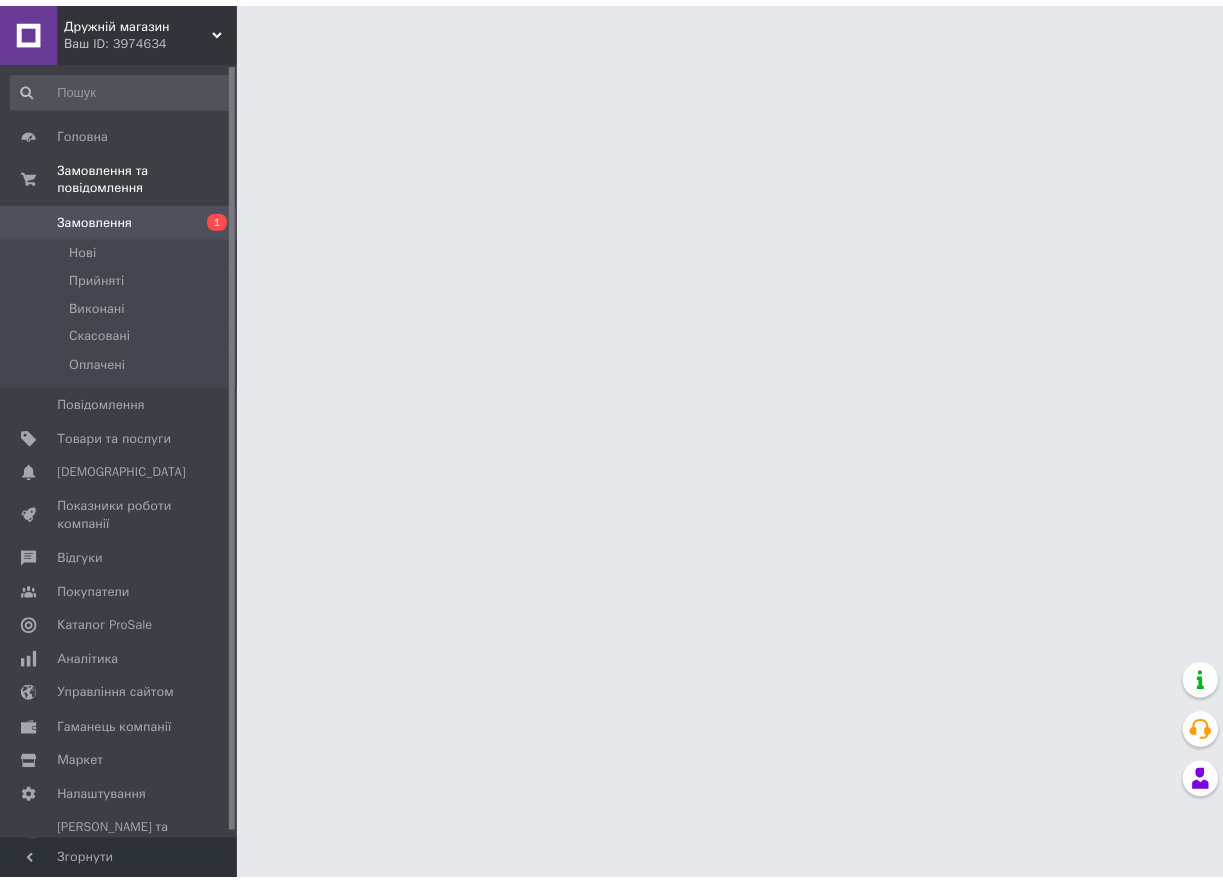 scroll, scrollTop: 0, scrollLeft: 0, axis: both 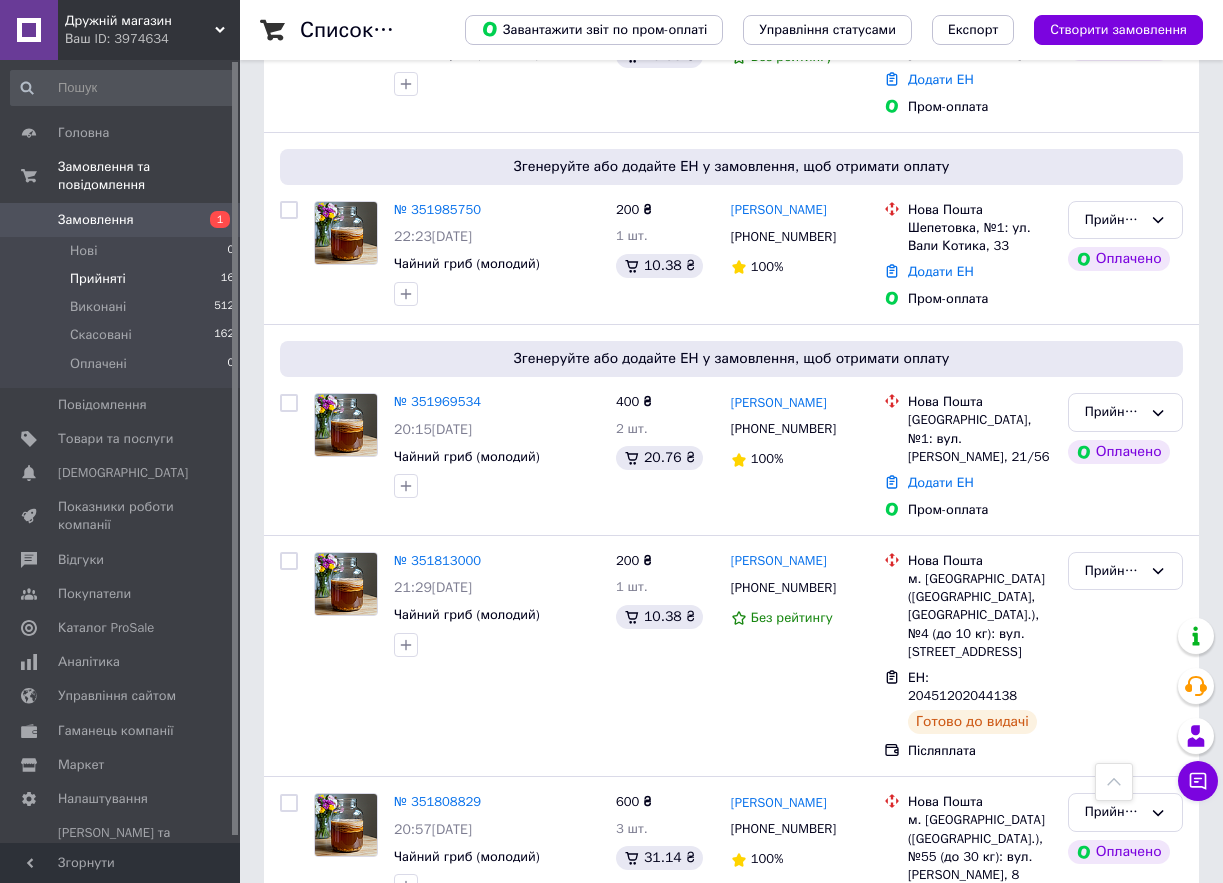 click on "Прийняті" at bounding box center [98, 279] 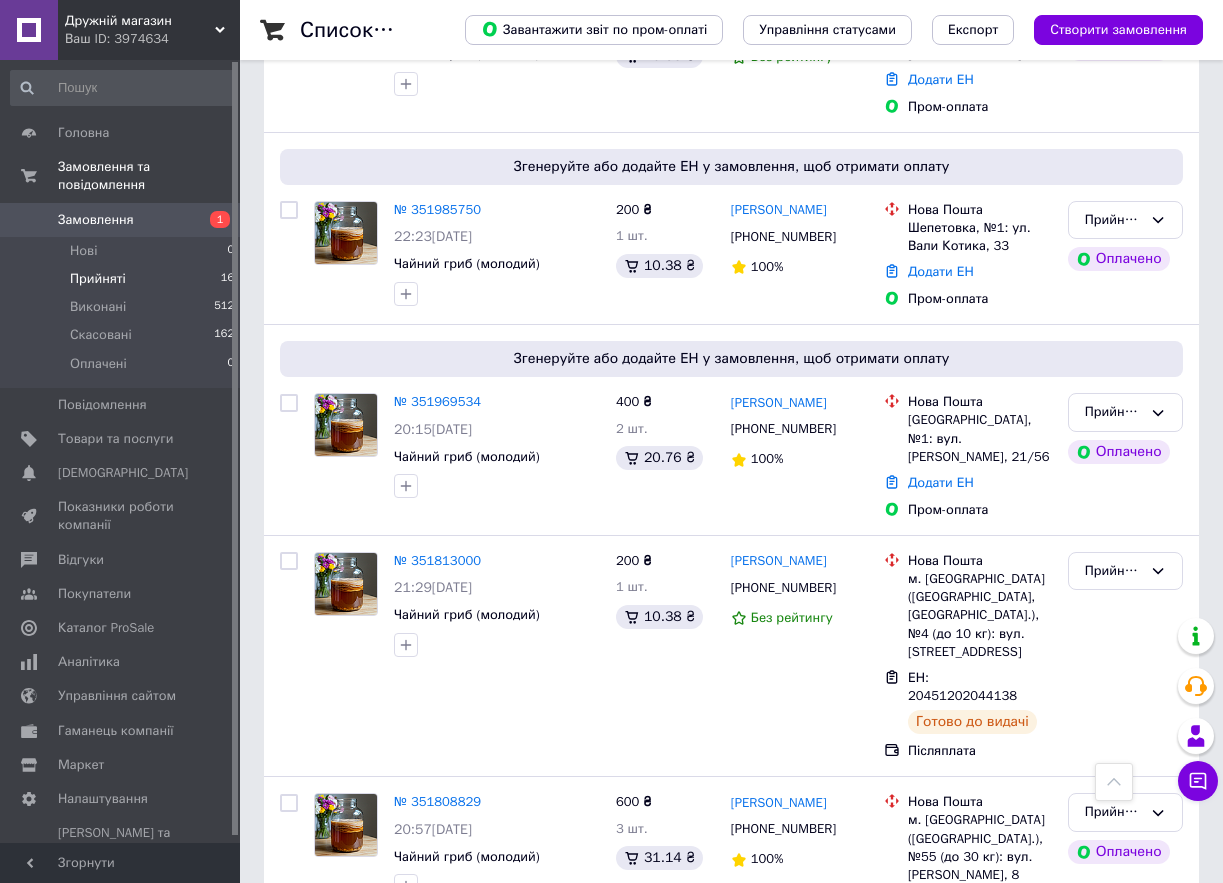 scroll, scrollTop: 1114, scrollLeft: 0, axis: vertical 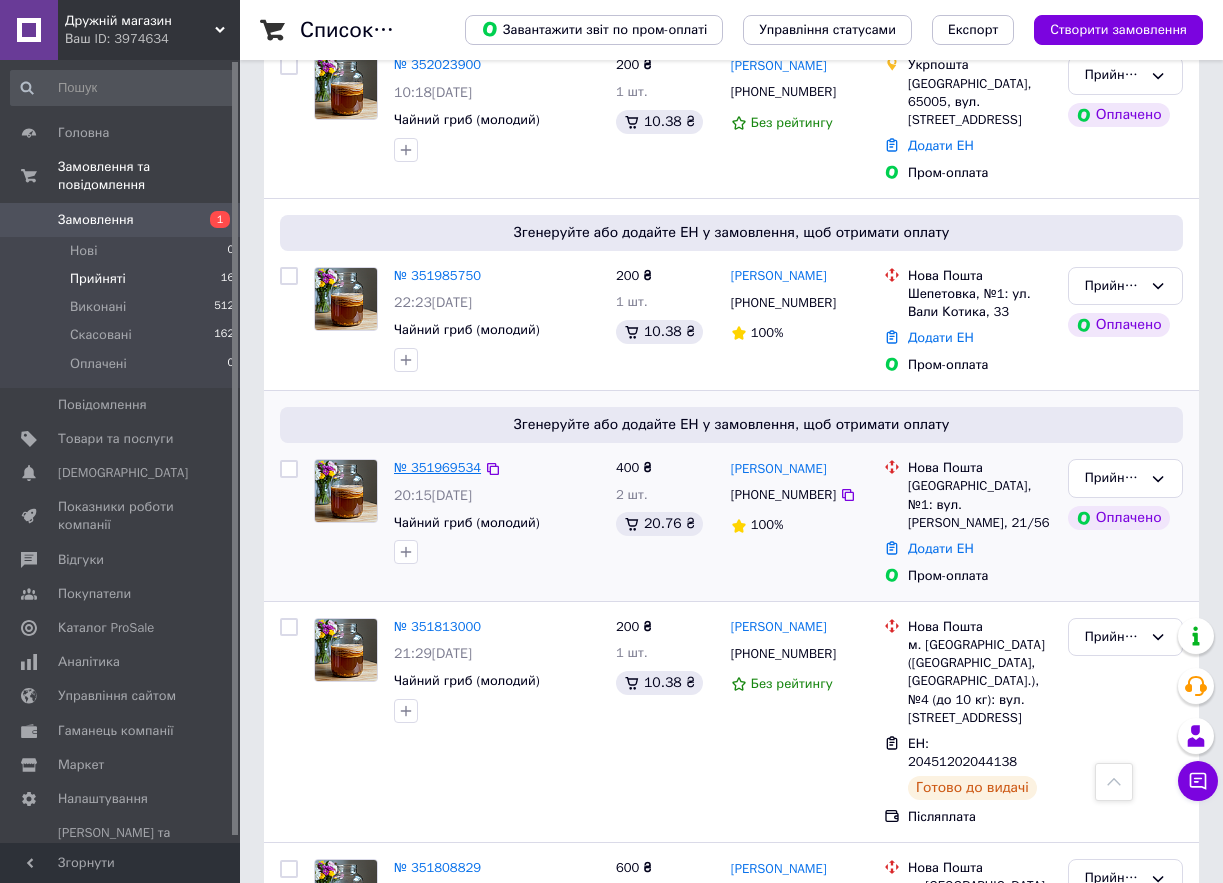 click on "№ 351969534" at bounding box center [437, 467] 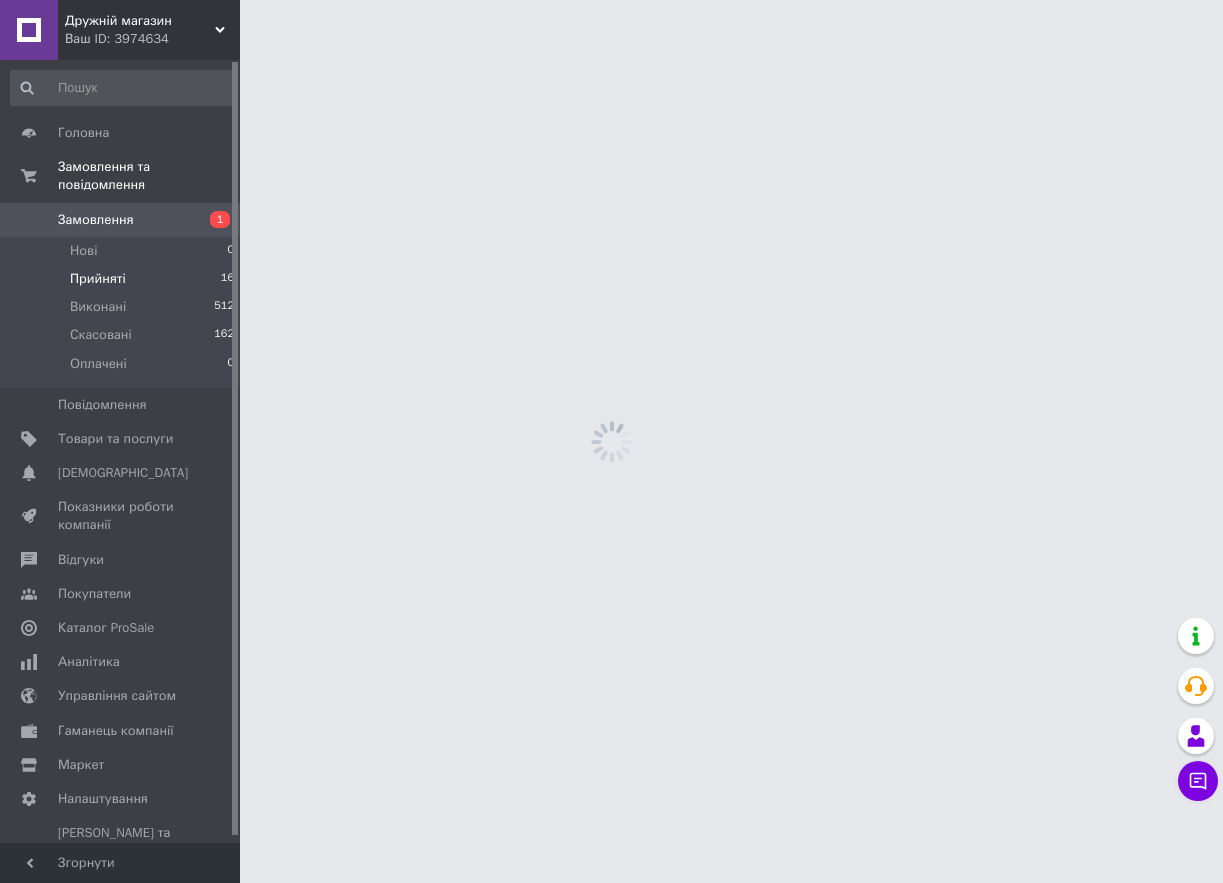 scroll, scrollTop: 0, scrollLeft: 0, axis: both 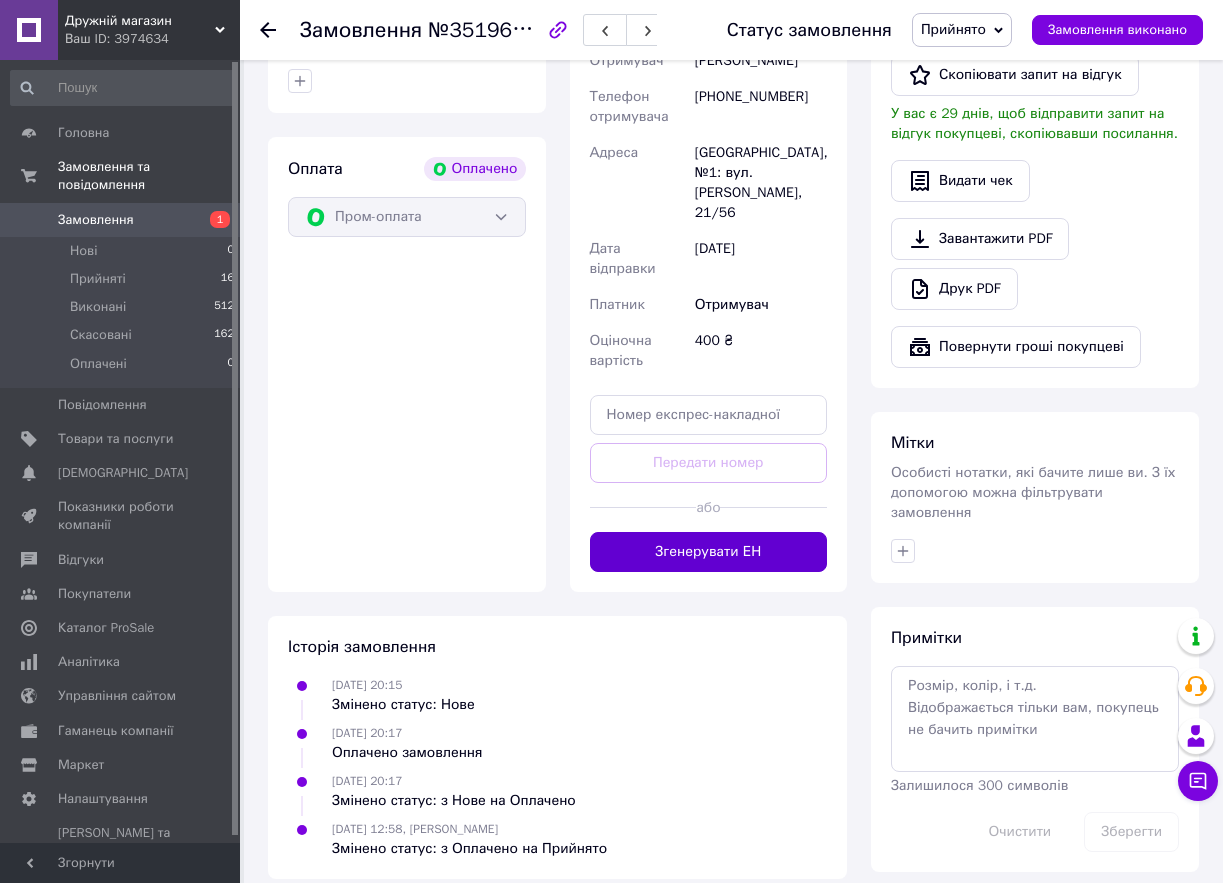 click on "Згенерувати ЕН" at bounding box center (709, 552) 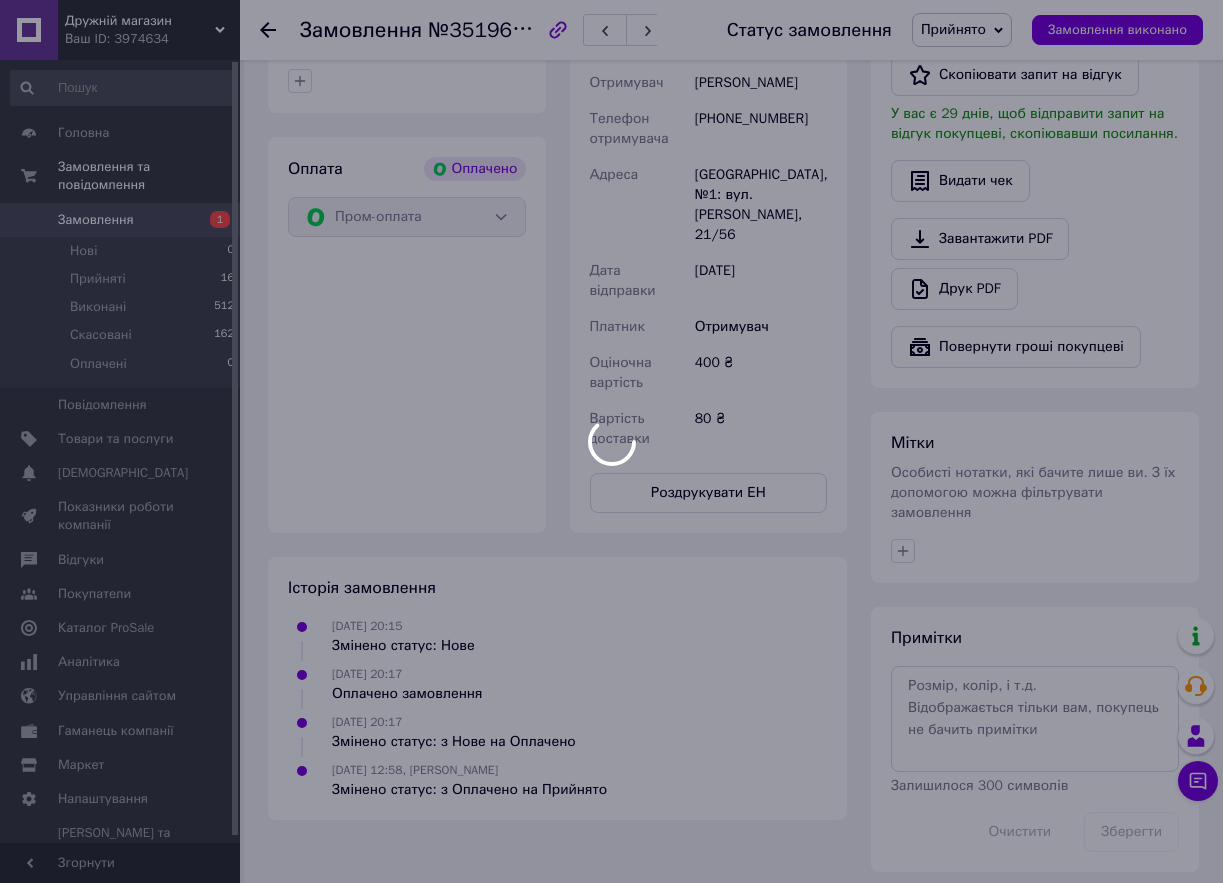 scroll, scrollTop: 636, scrollLeft: 0, axis: vertical 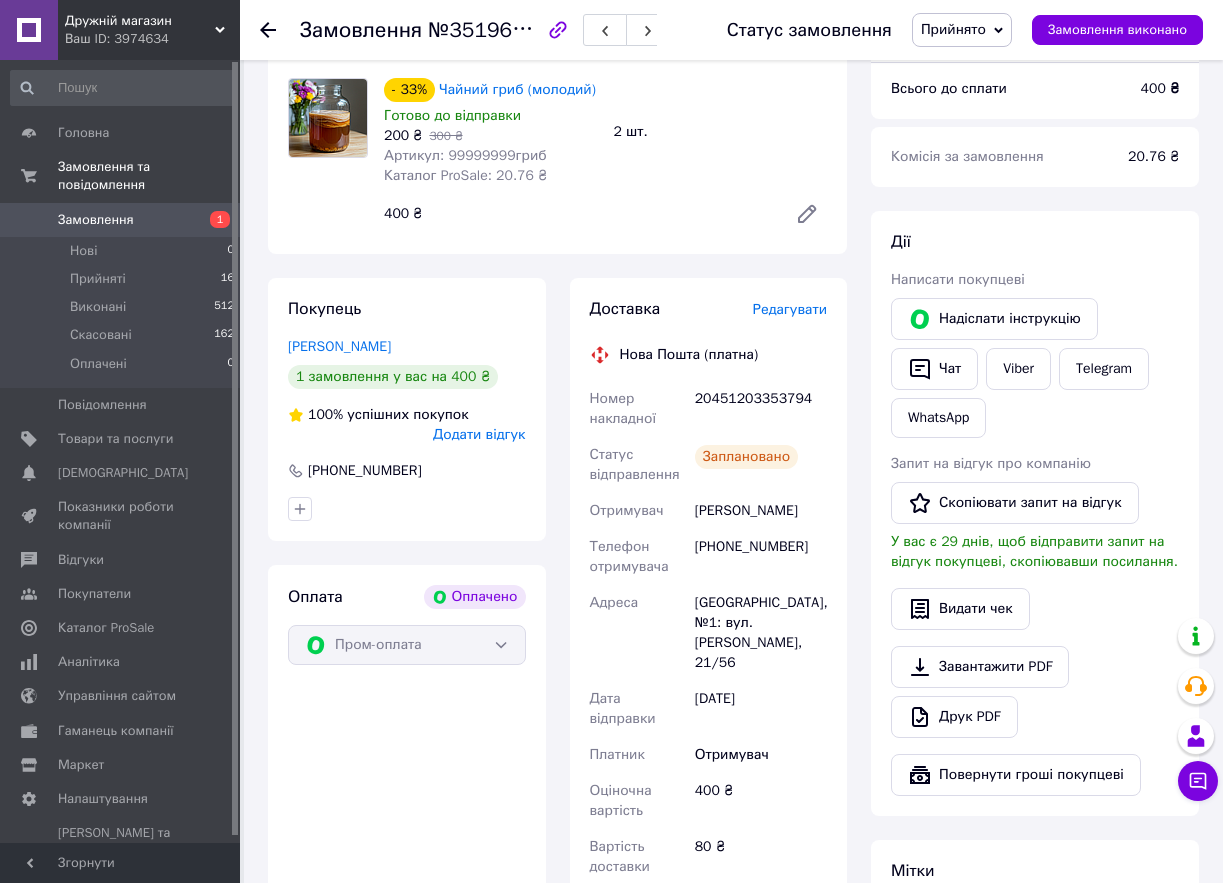 click 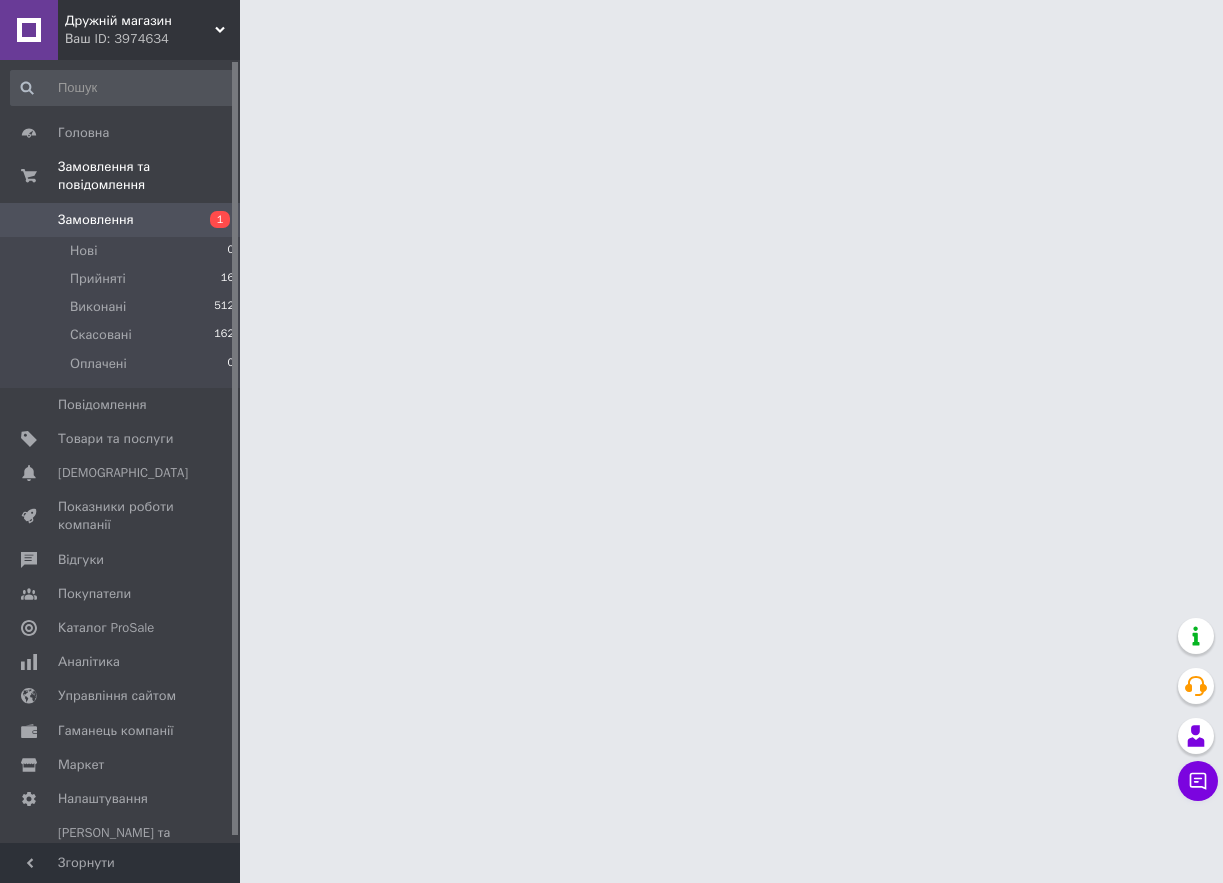 scroll, scrollTop: 0, scrollLeft: 0, axis: both 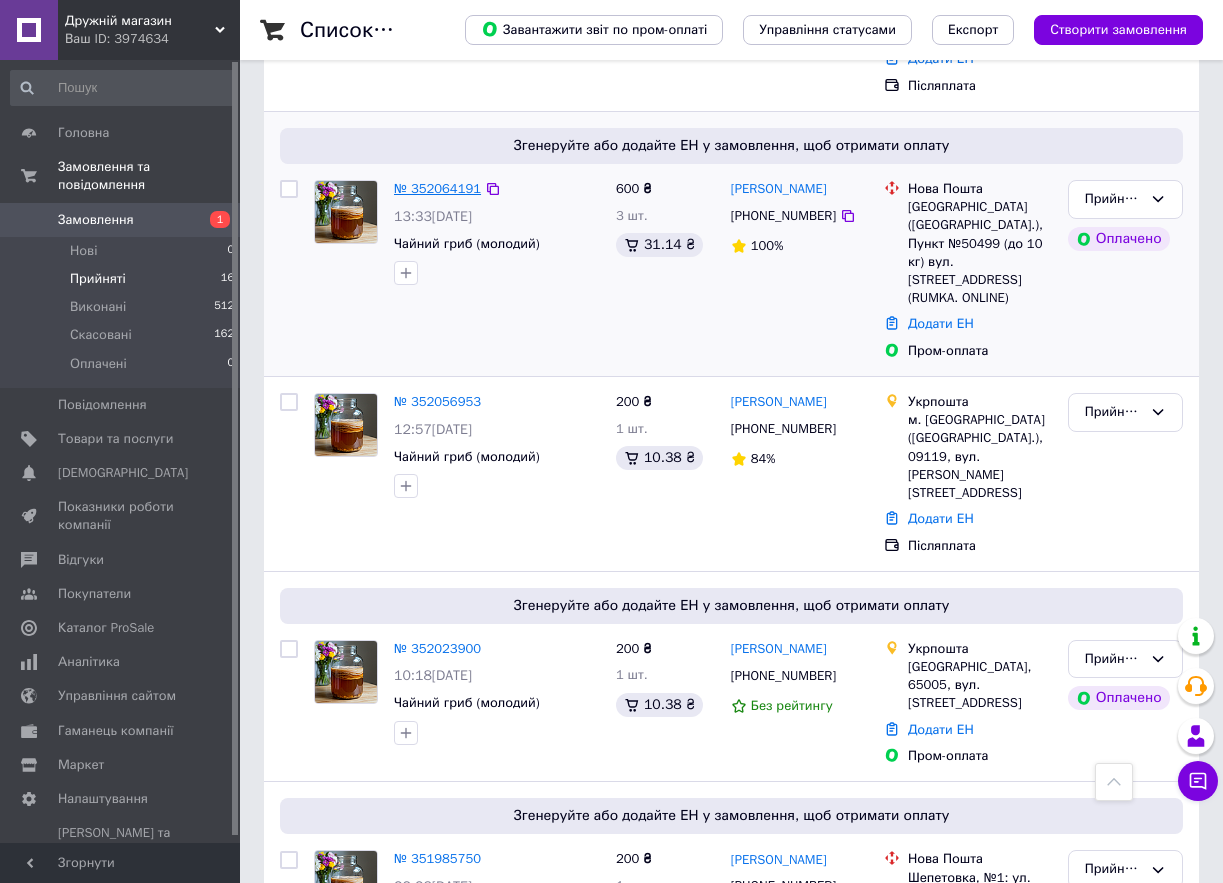 click on "№ 352064191" at bounding box center (437, 188) 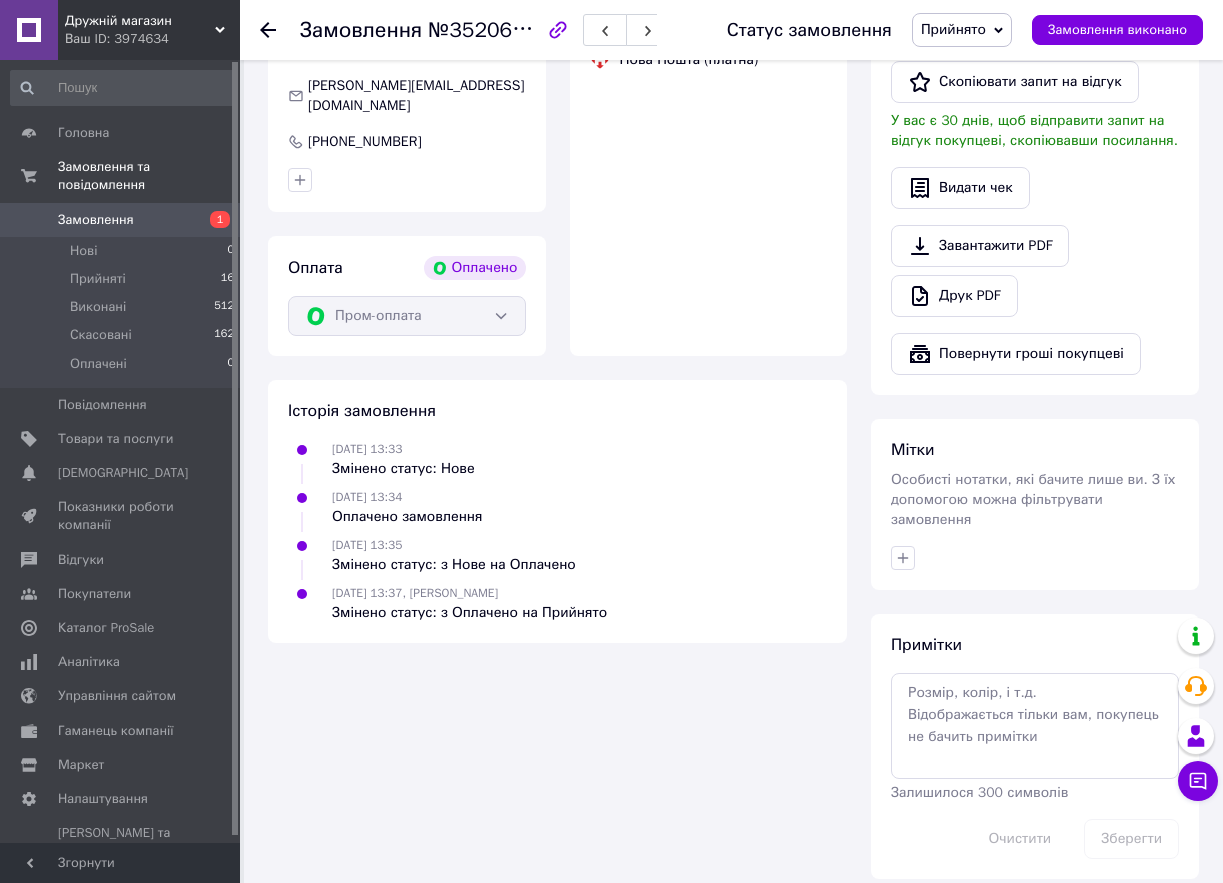 scroll, scrollTop: 683, scrollLeft: 0, axis: vertical 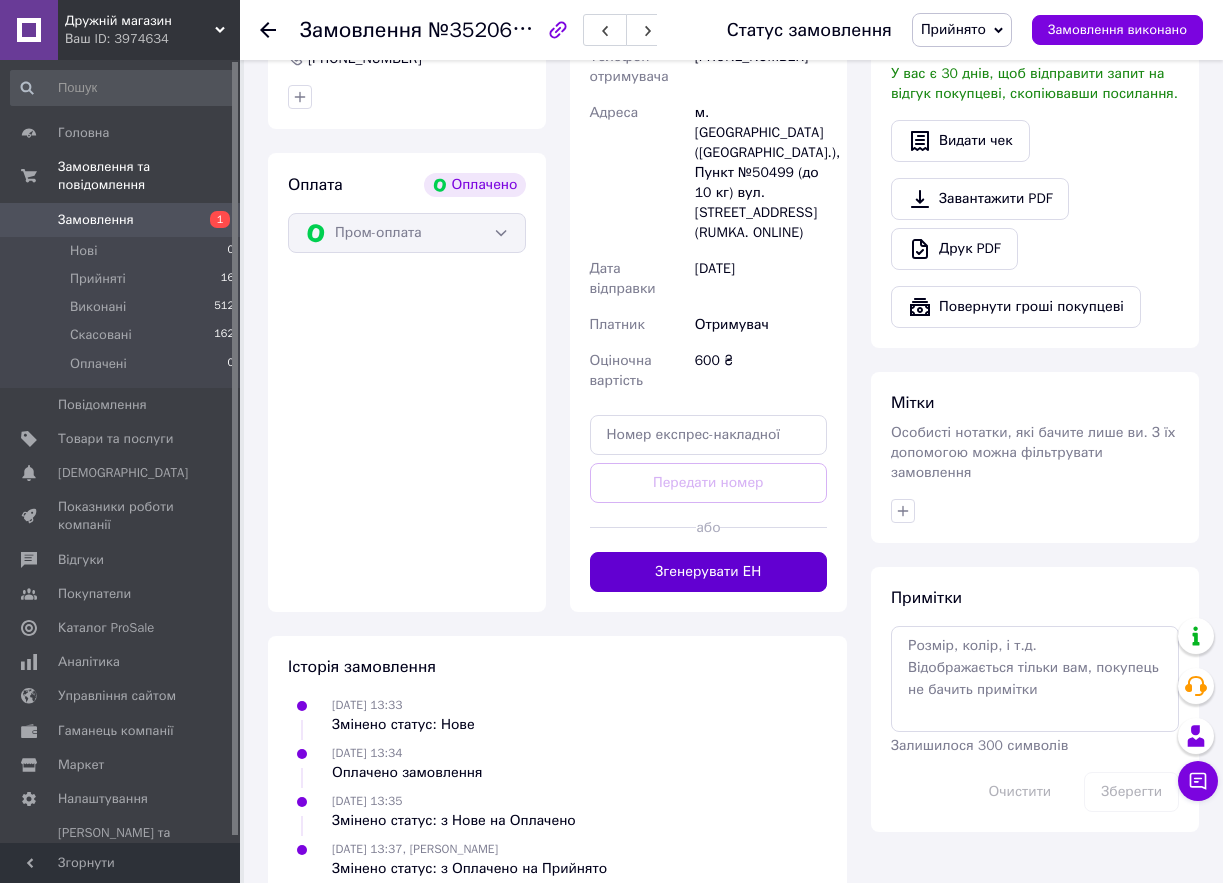 click on "Згенерувати ЕН" at bounding box center (709, 572) 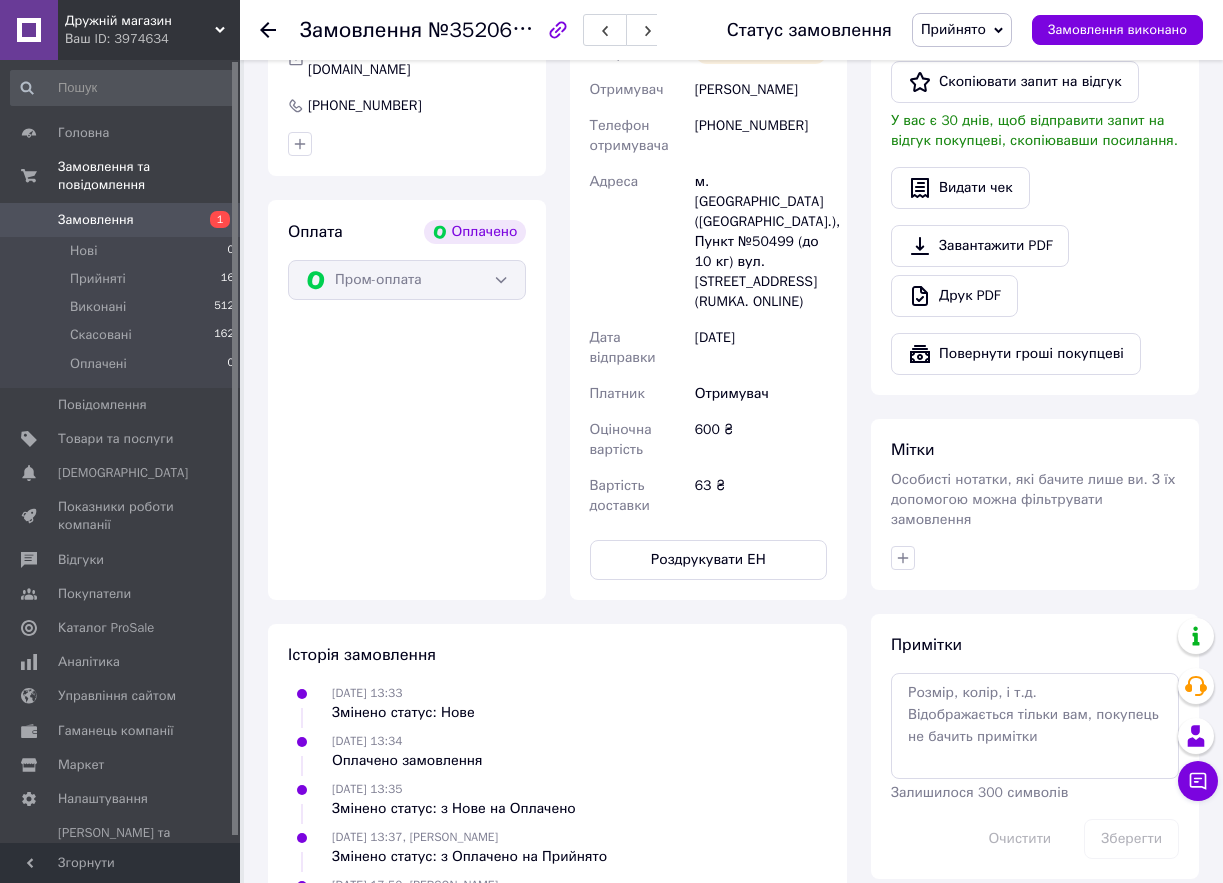 scroll, scrollTop: 672, scrollLeft: 0, axis: vertical 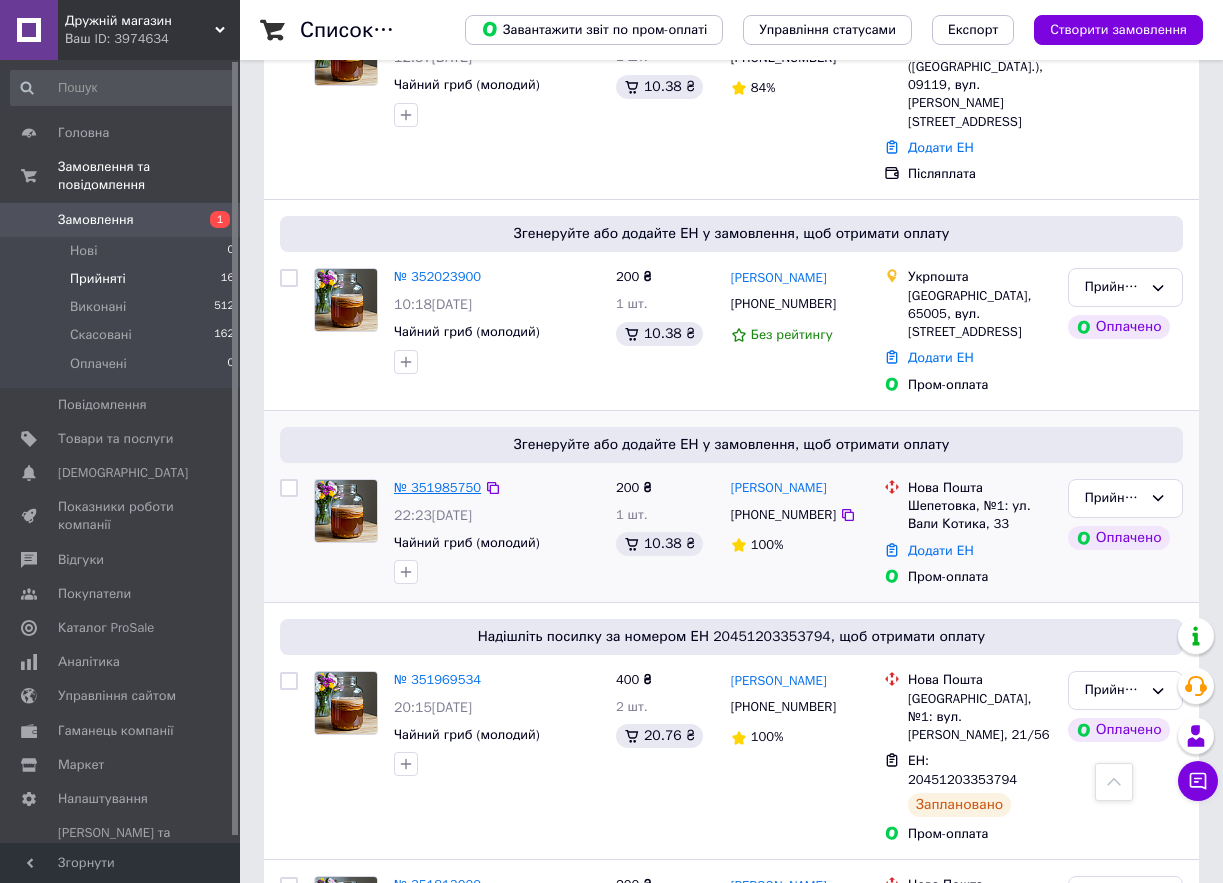 click on "№ 351985750" at bounding box center (437, 487) 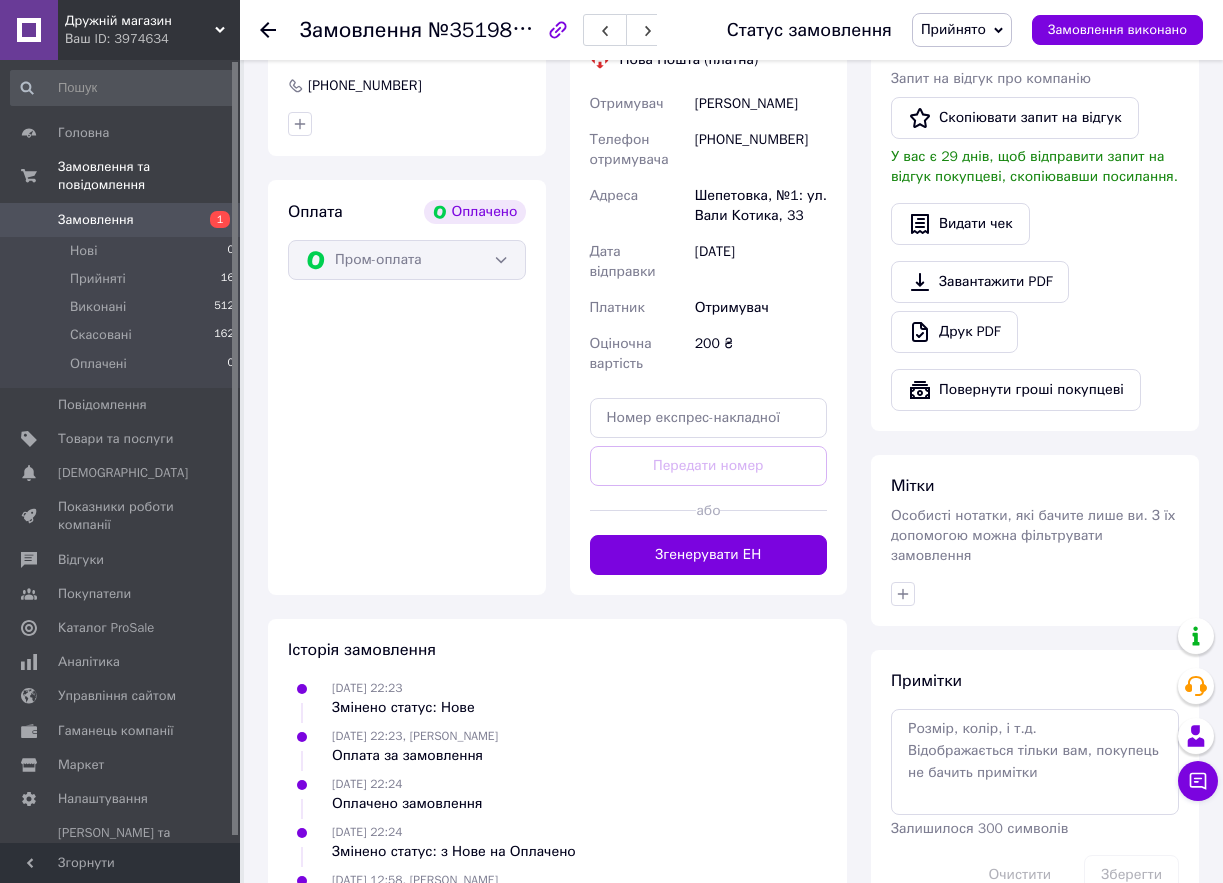 scroll, scrollTop: 671, scrollLeft: 0, axis: vertical 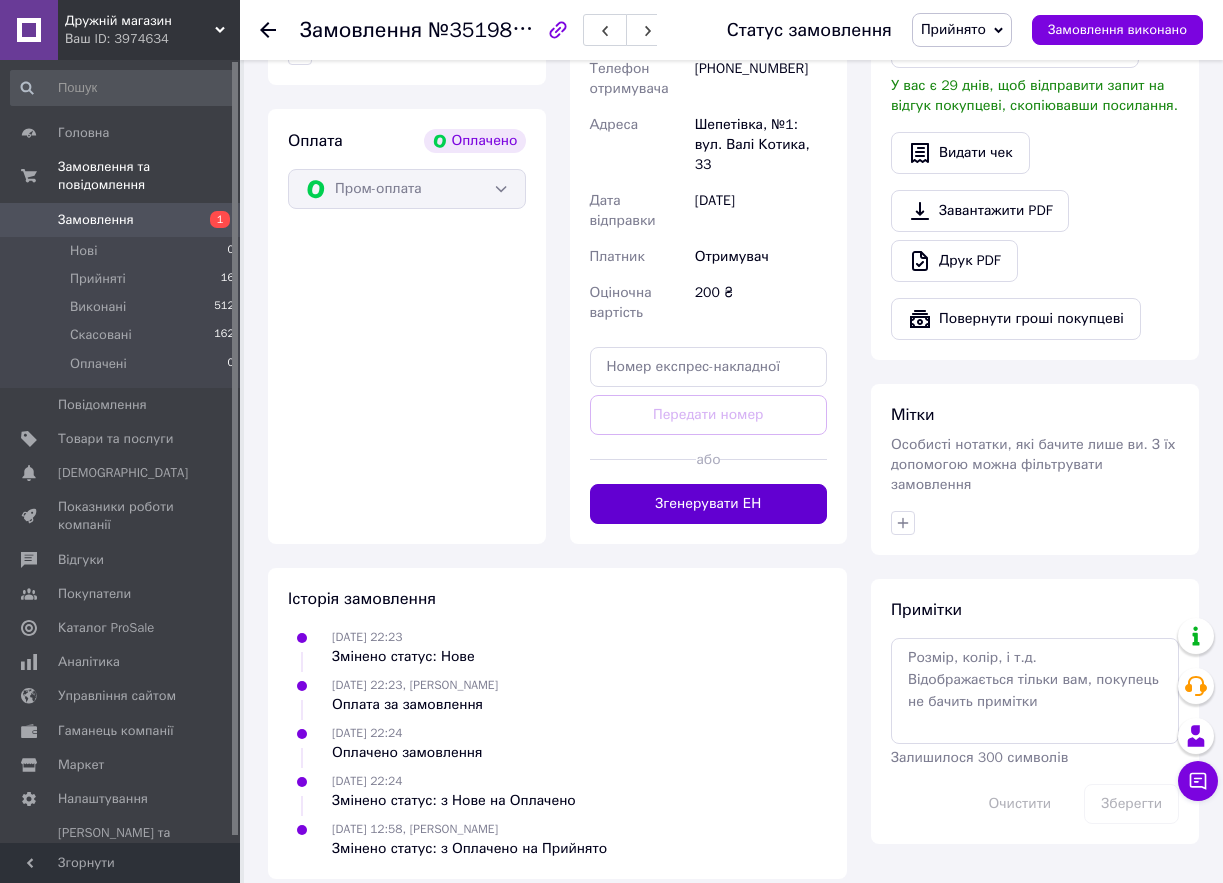 click on "Згенерувати ЕН" at bounding box center (709, 504) 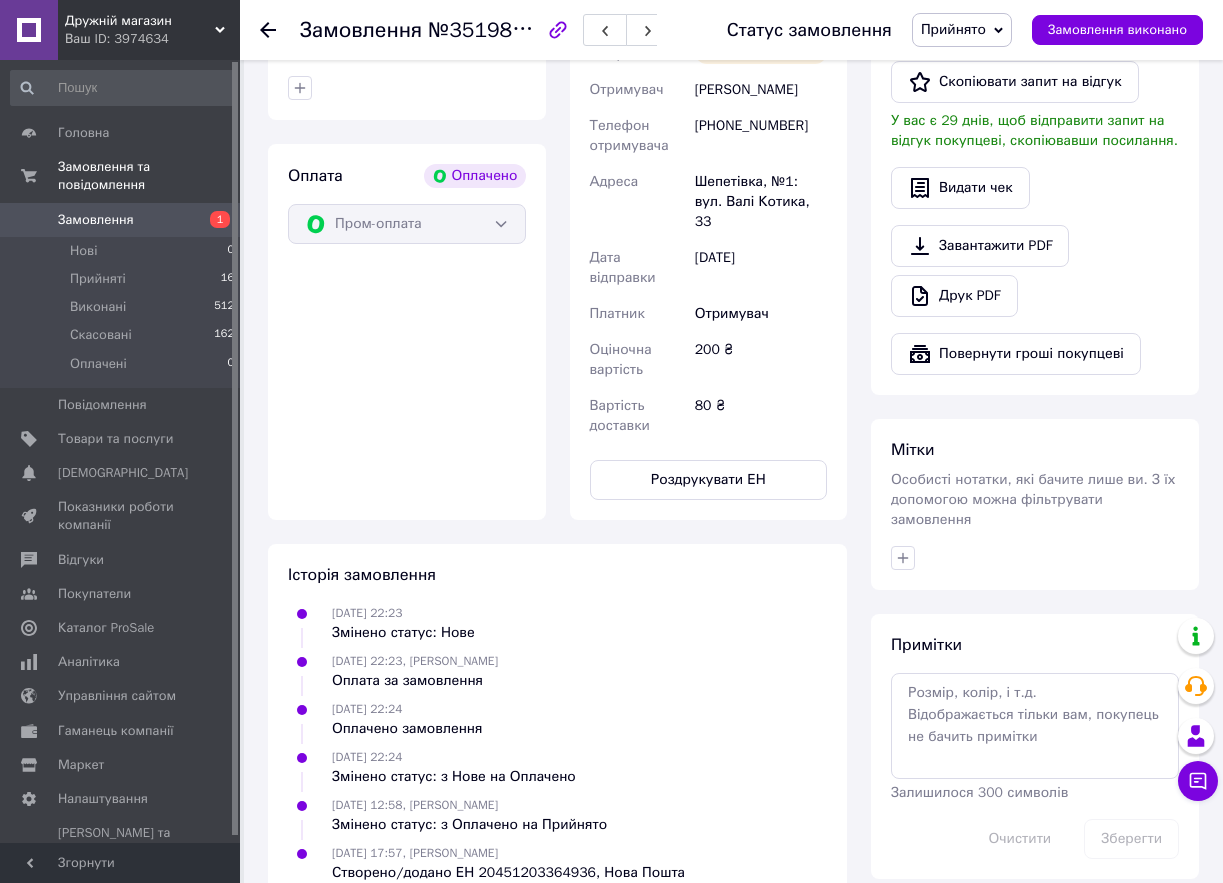 scroll, scrollTop: 660, scrollLeft: 0, axis: vertical 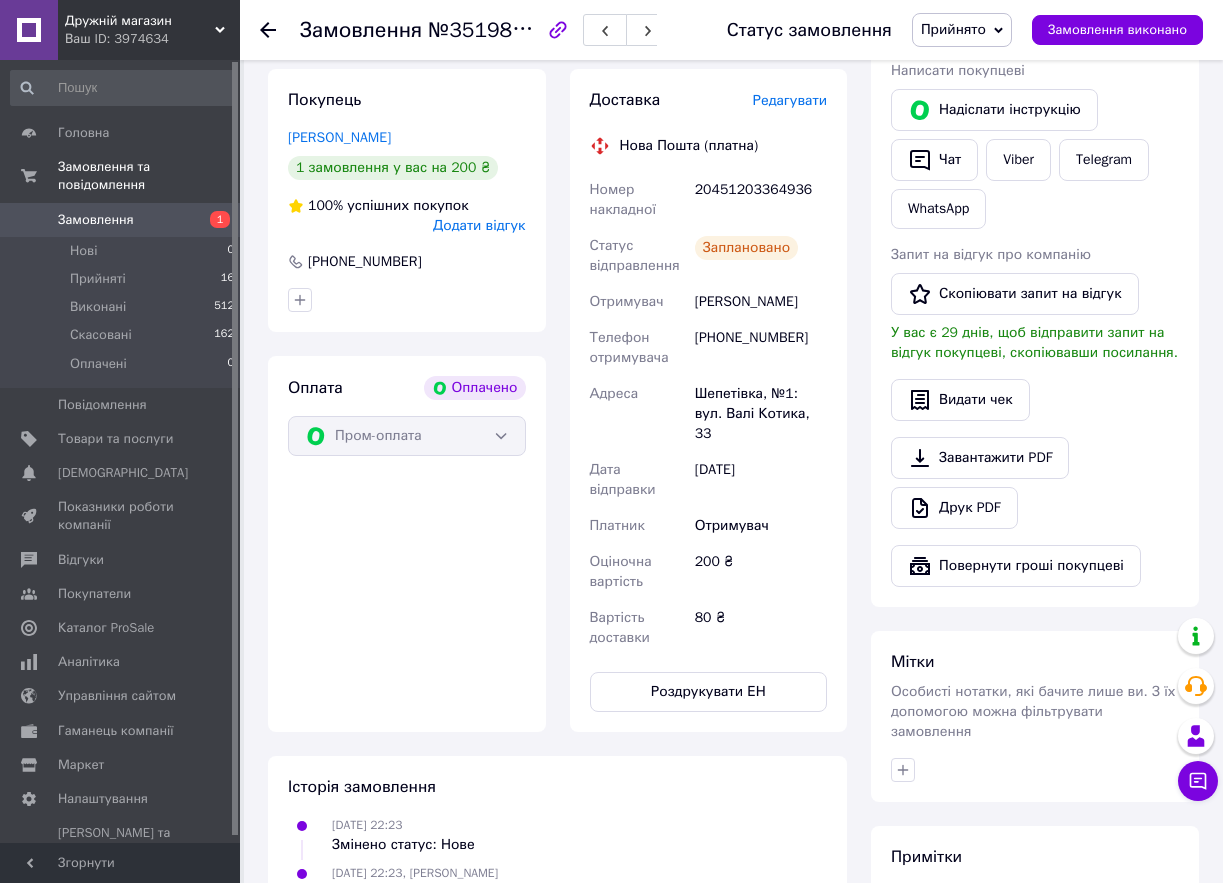 click 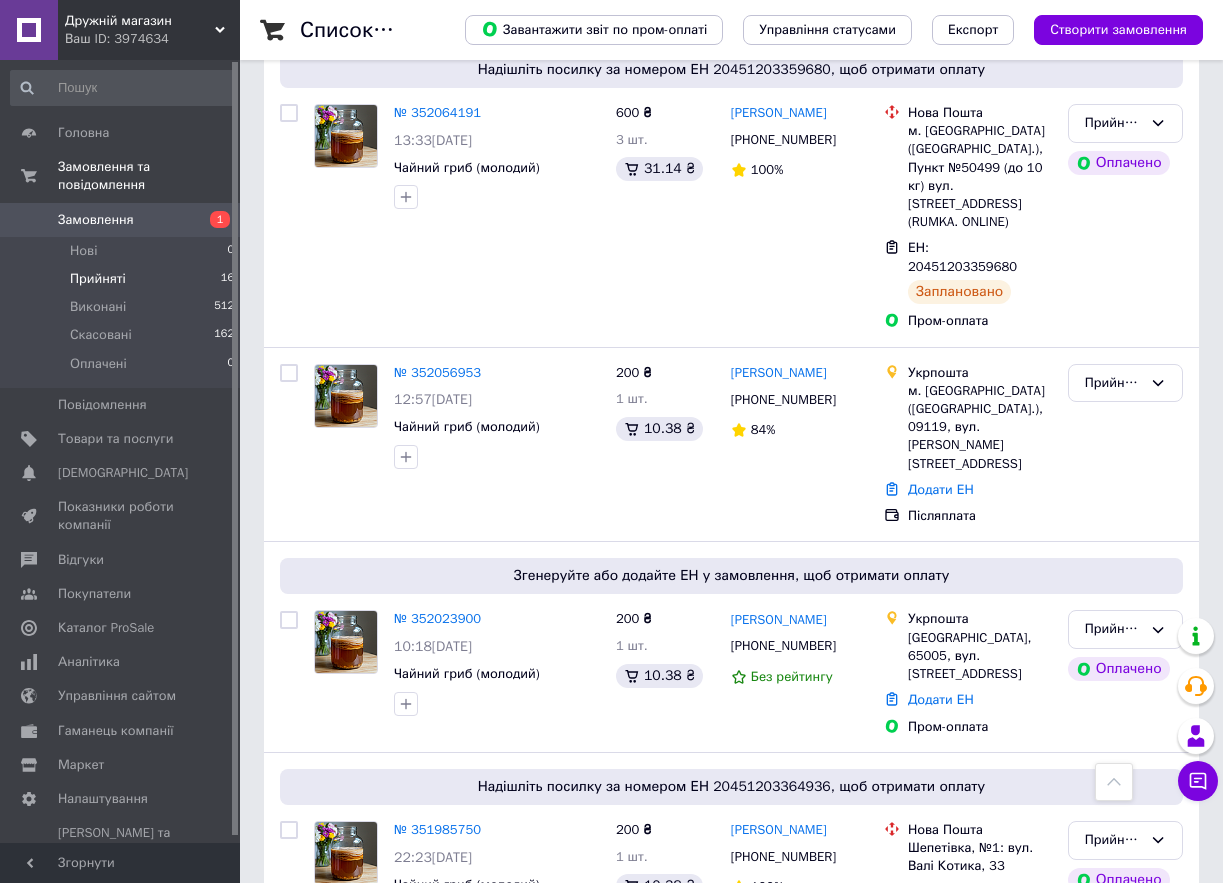 scroll, scrollTop: 761, scrollLeft: 0, axis: vertical 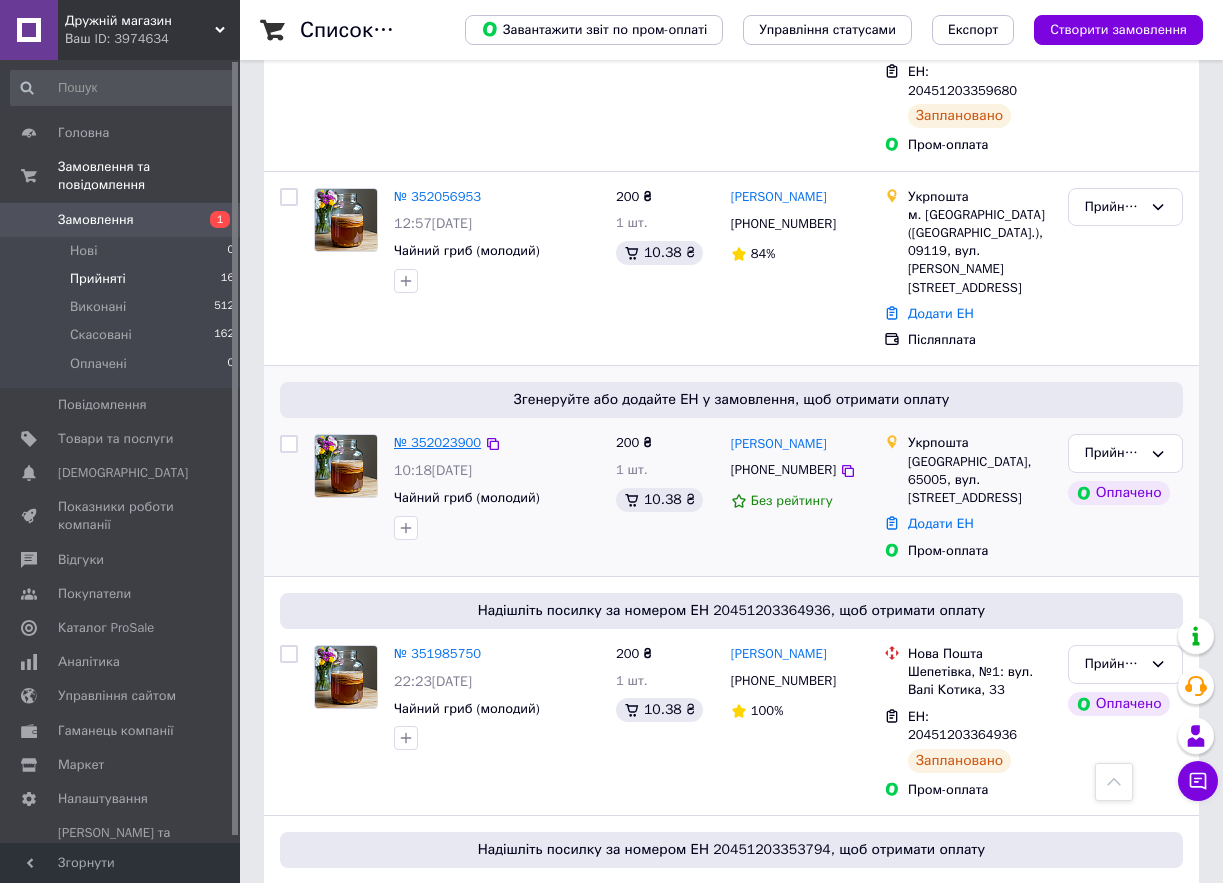 click on "№ 352023900" at bounding box center [437, 442] 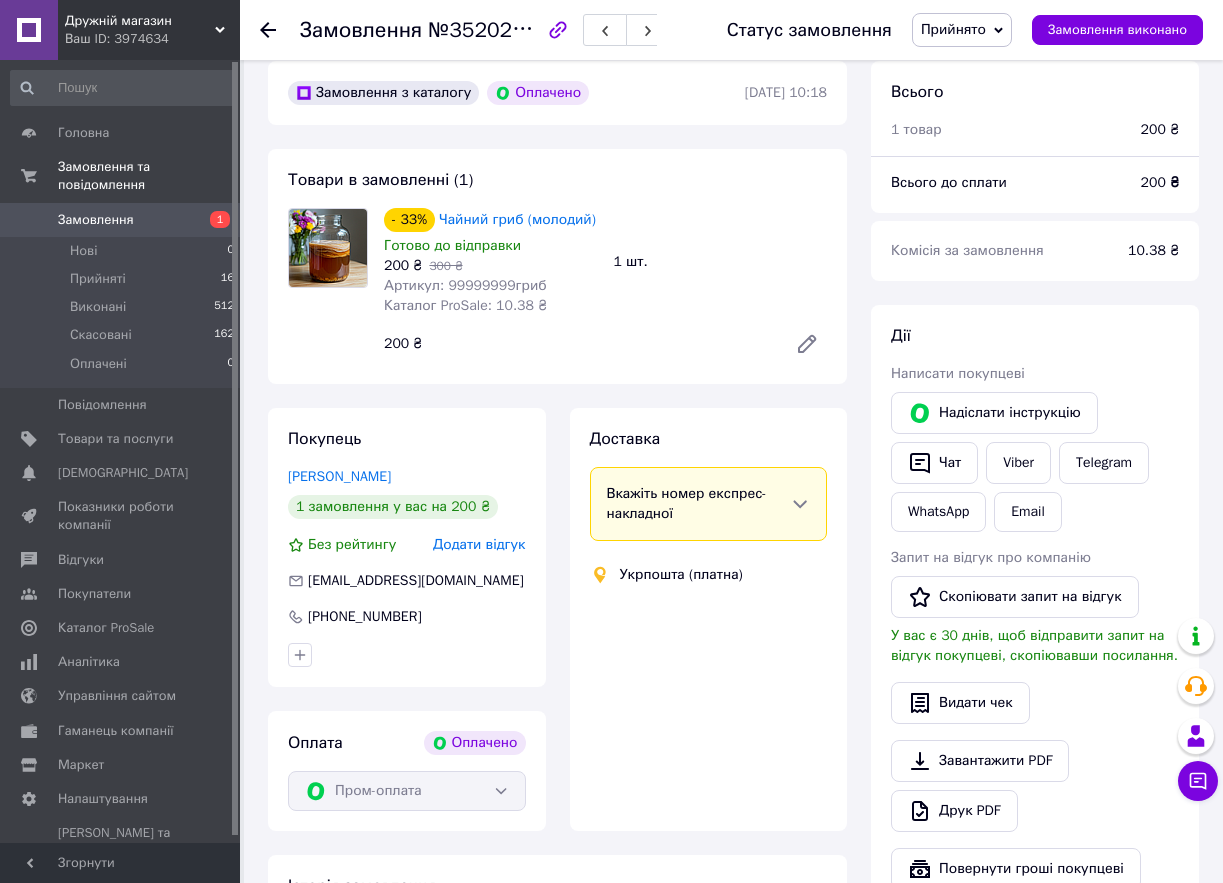 scroll, scrollTop: 636, scrollLeft: 0, axis: vertical 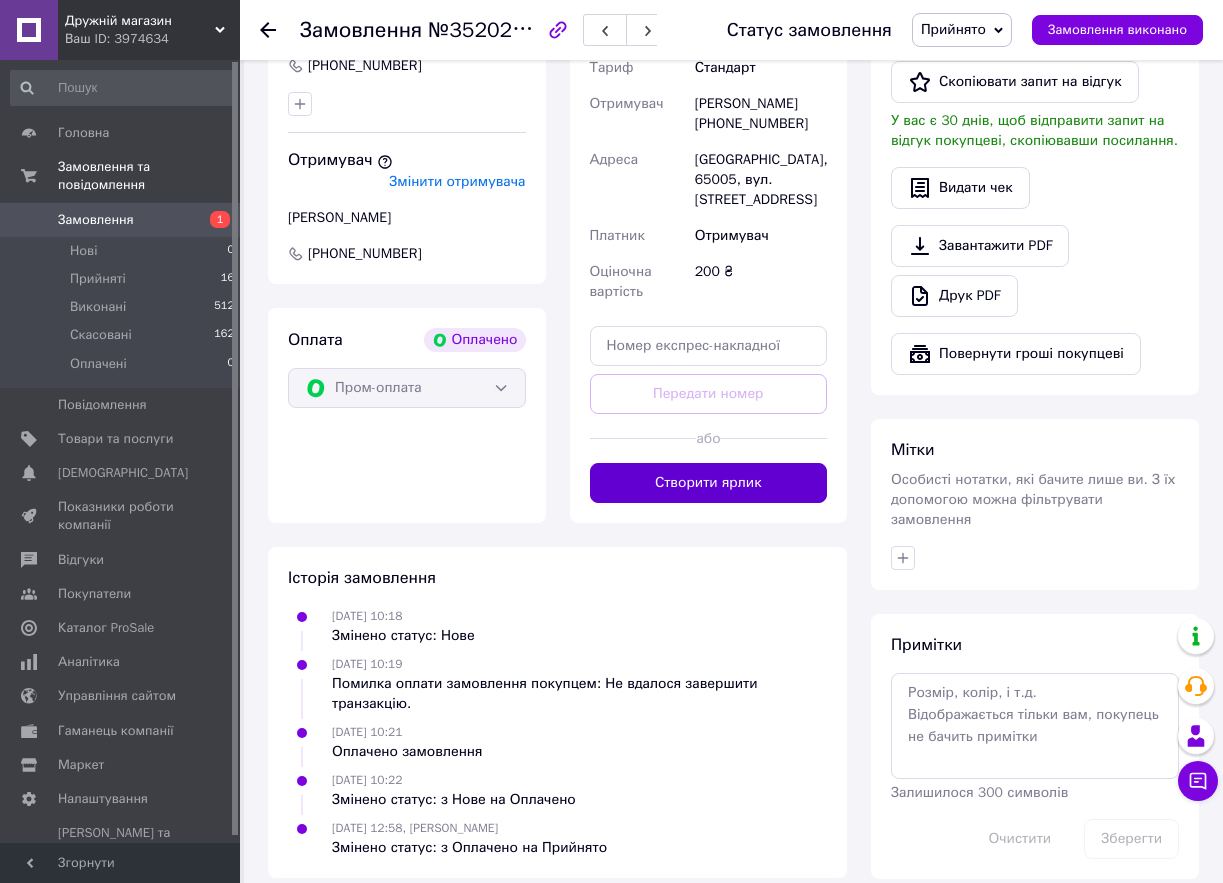 click on "Створити ярлик" at bounding box center (709, 483) 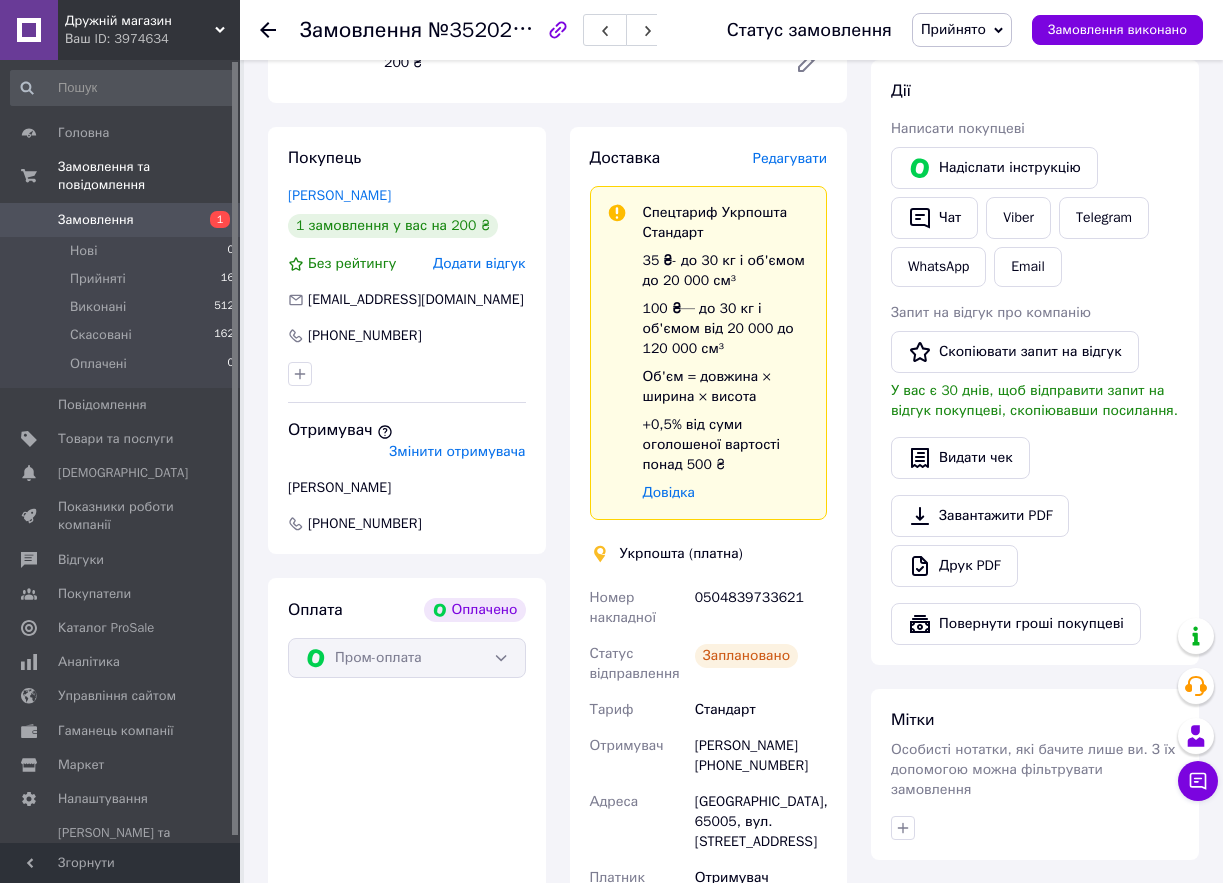 scroll, scrollTop: 354, scrollLeft: 0, axis: vertical 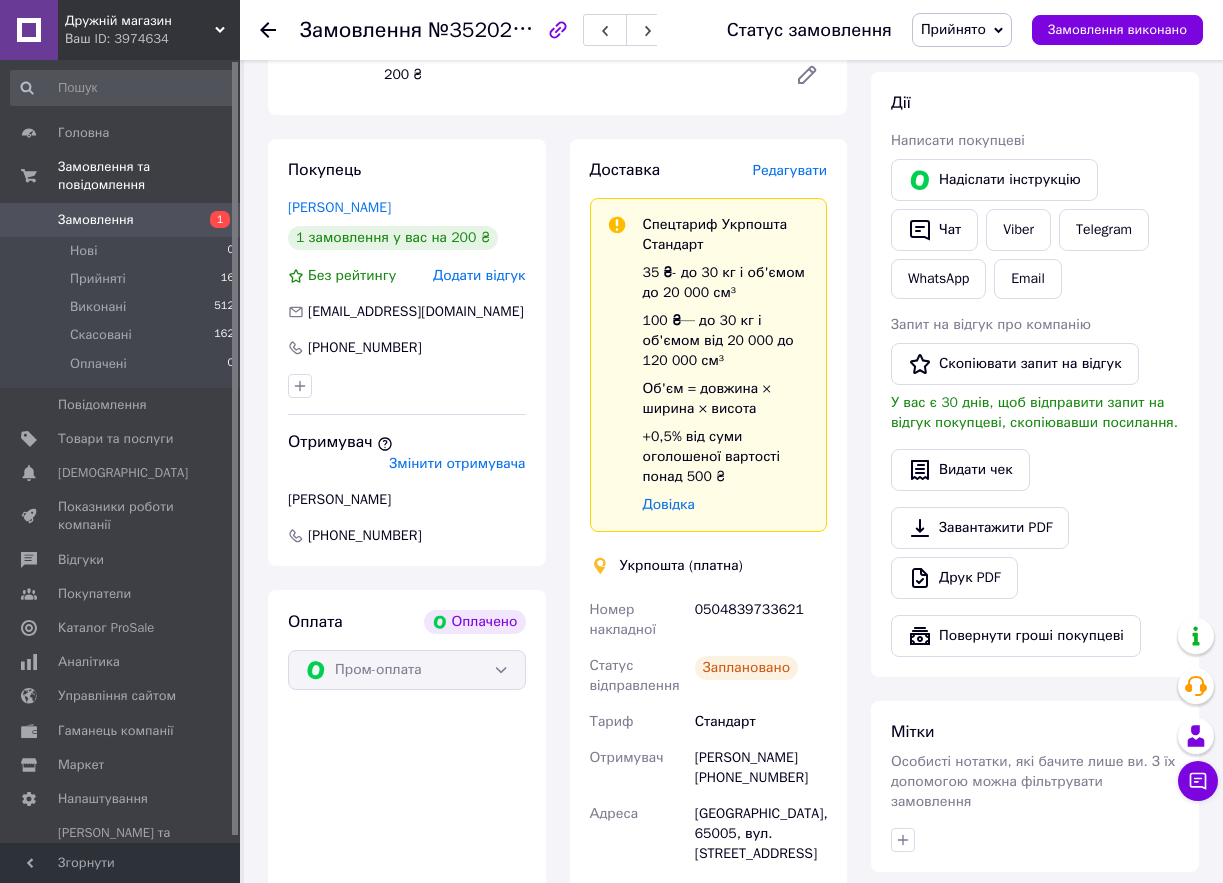 click 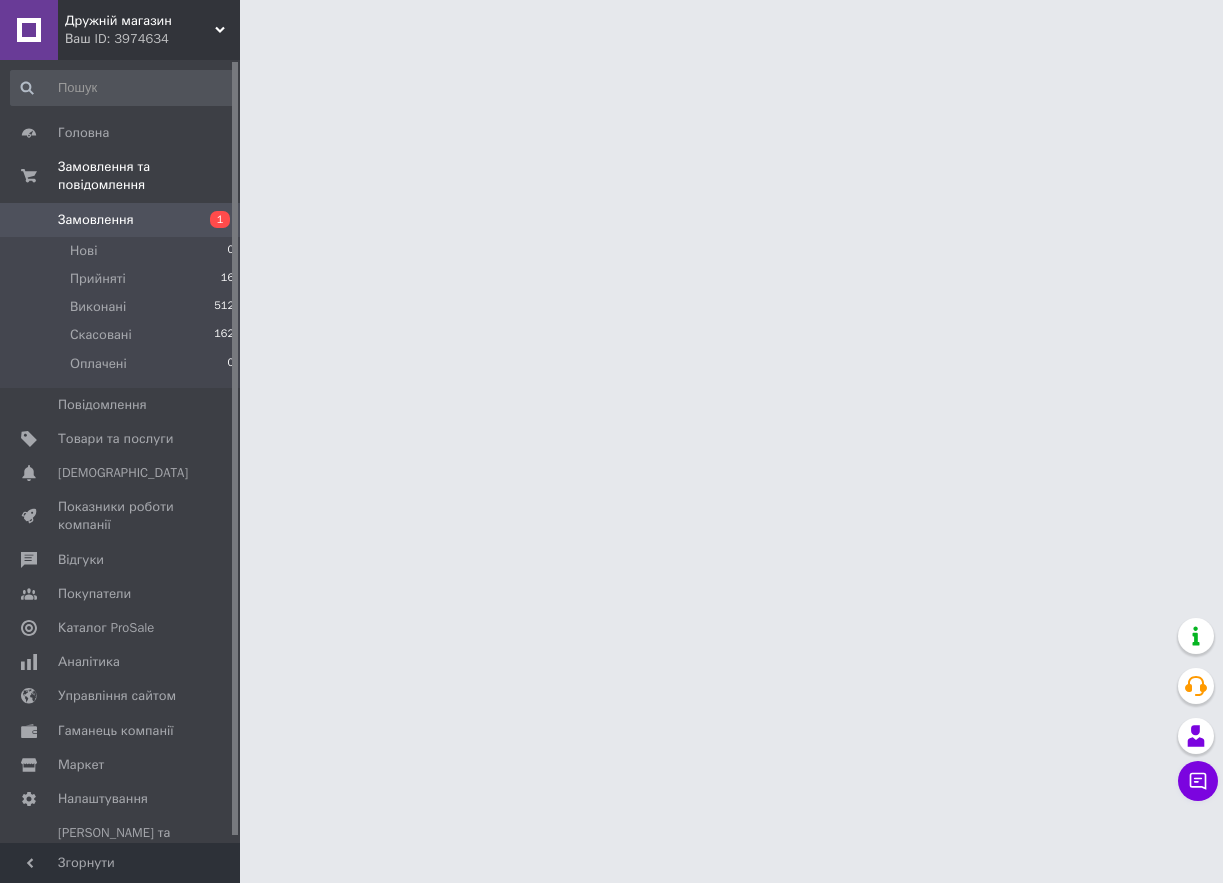 scroll, scrollTop: 0, scrollLeft: 0, axis: both 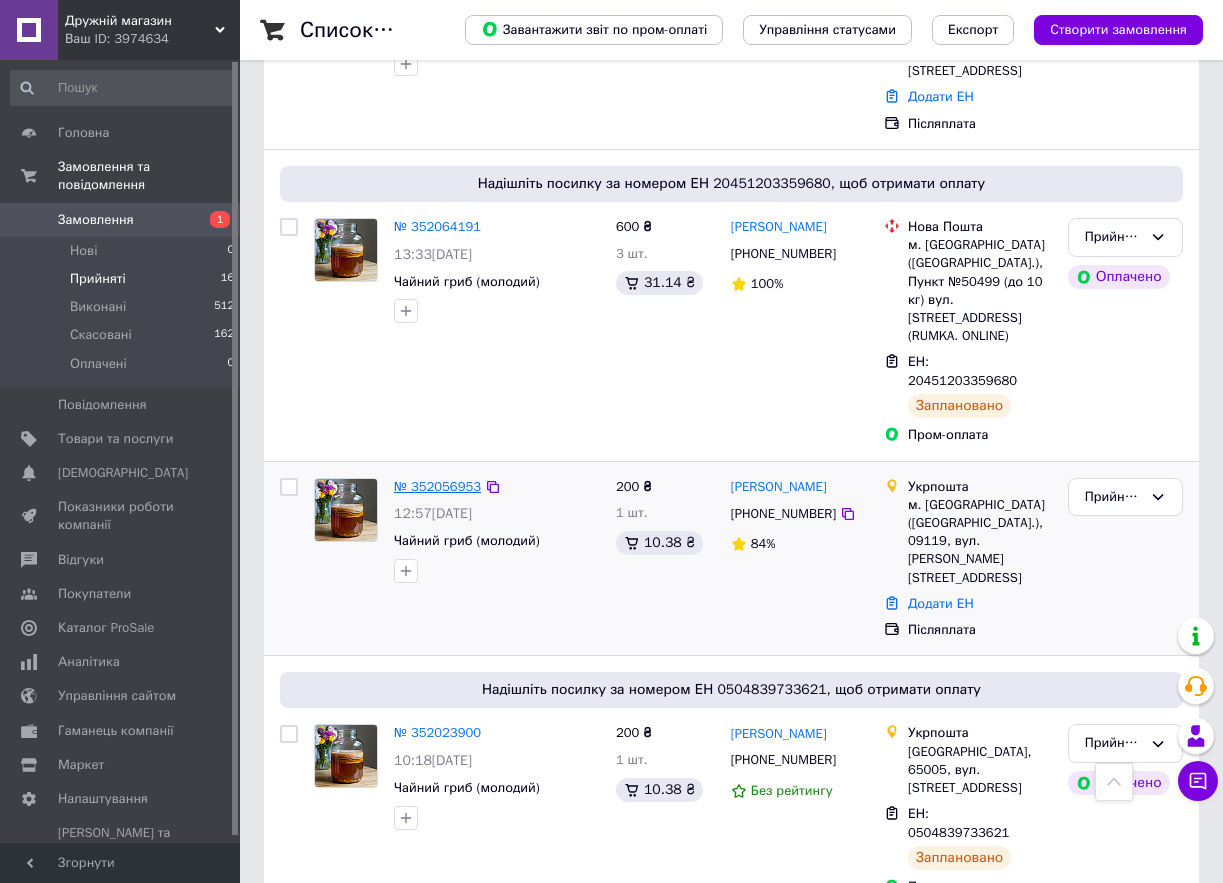 click on "№ 352056953" at bounding box center [437, 486] 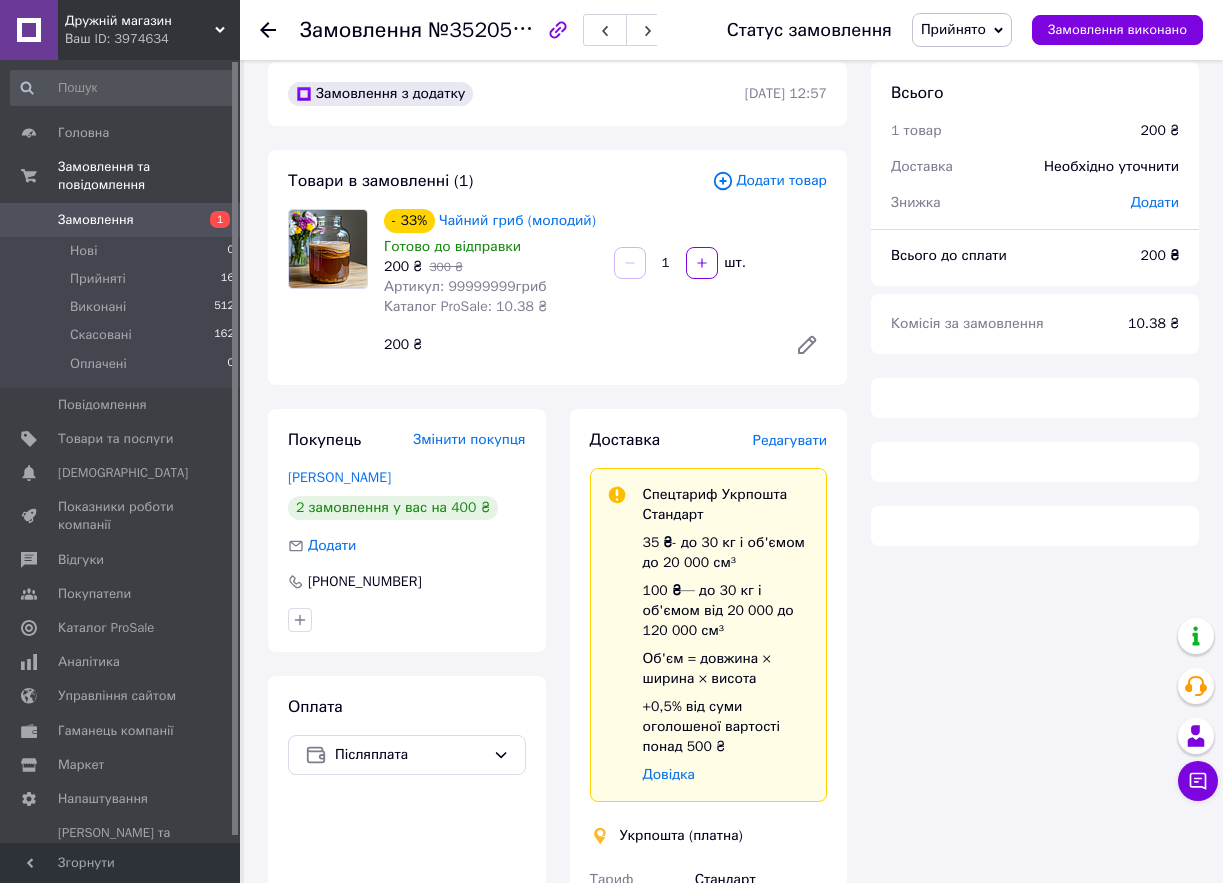 scroll, scrollTop: 651, scrollLeft: 0, axis: vertical 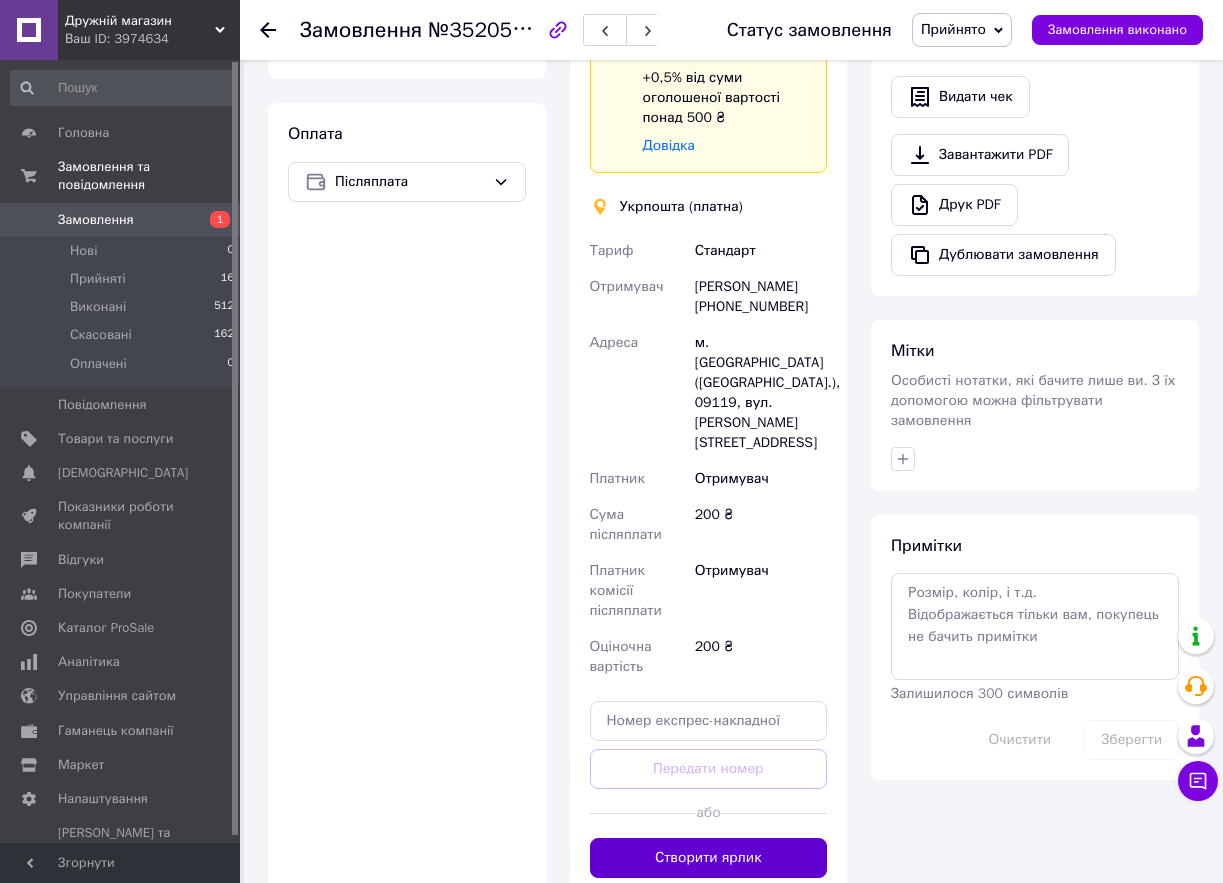 click on "Створити ярлик" at bounding box center [709, 858] 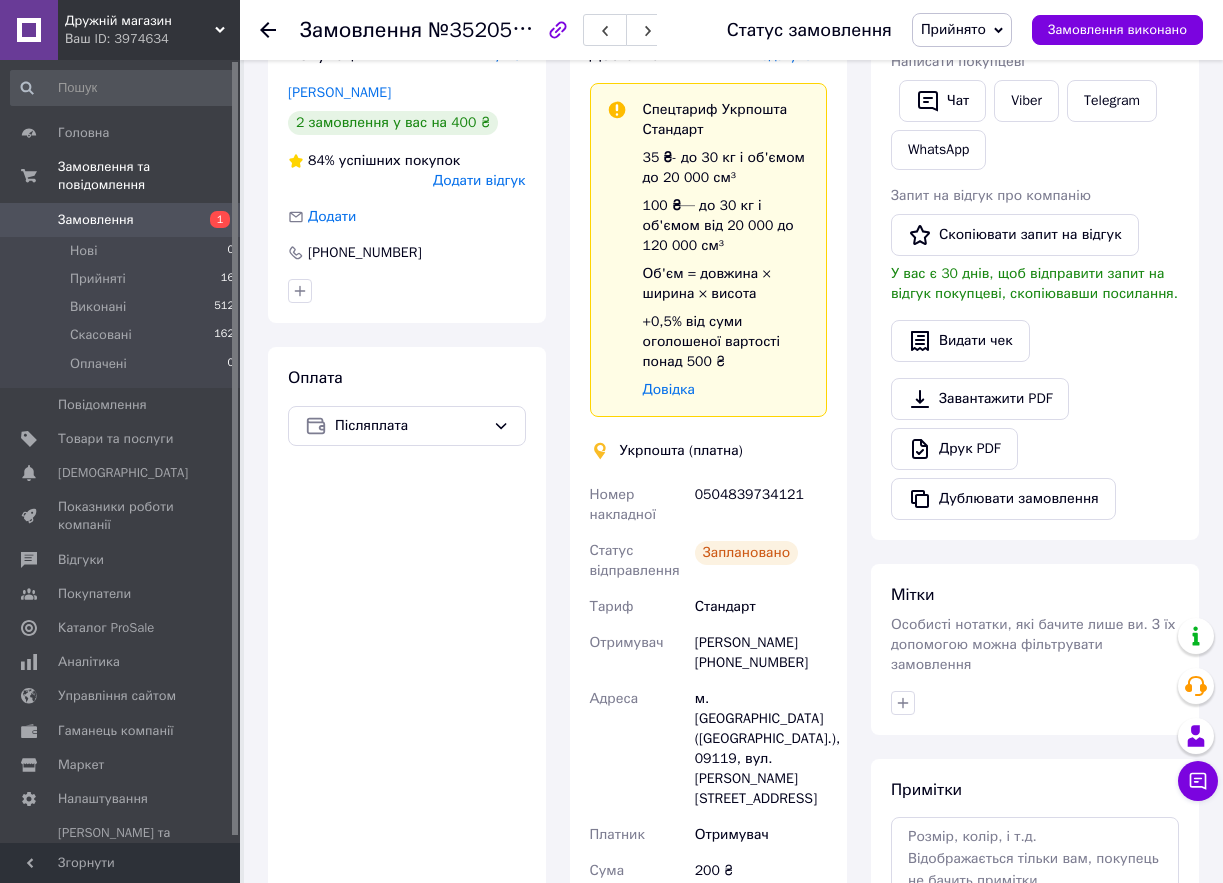 scroll, scrollTop: 405, scrollLeft: 0, axis: vertical 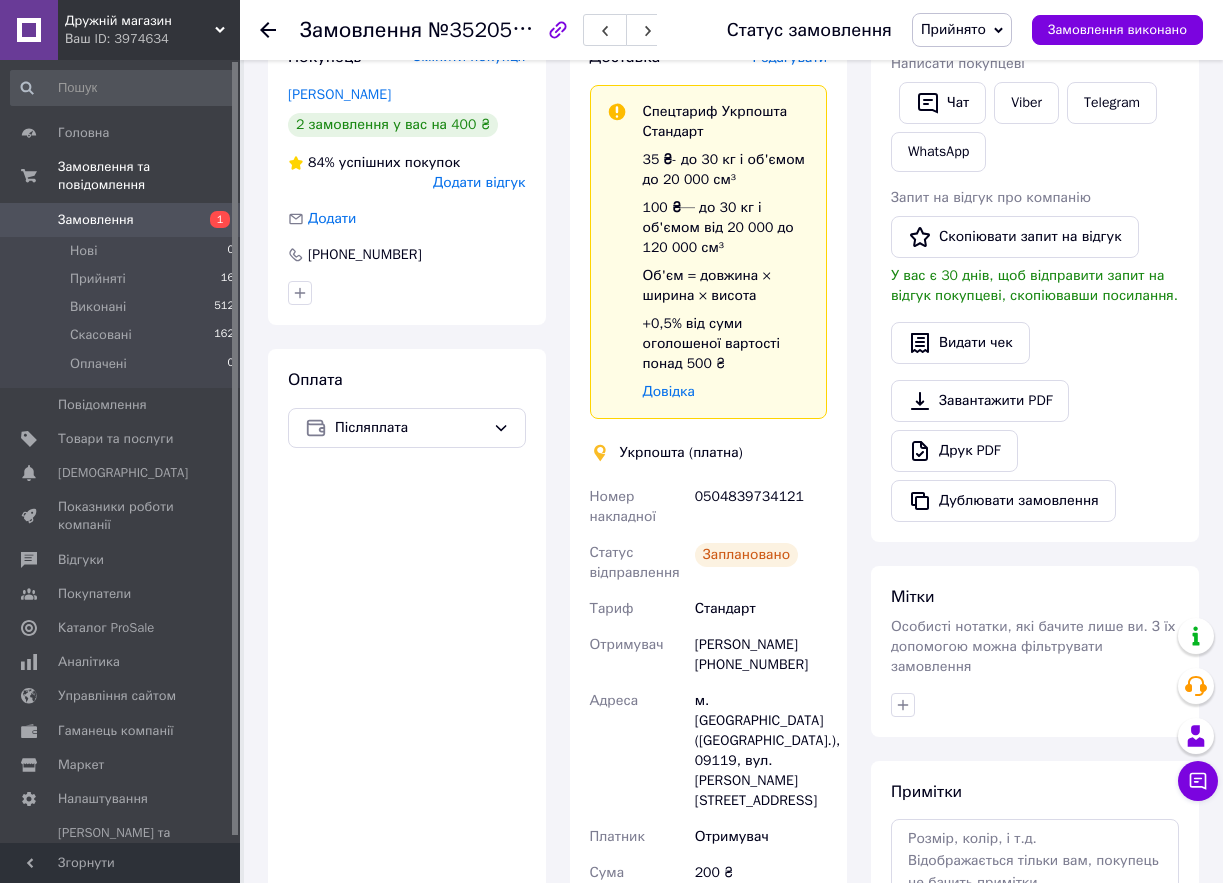 click 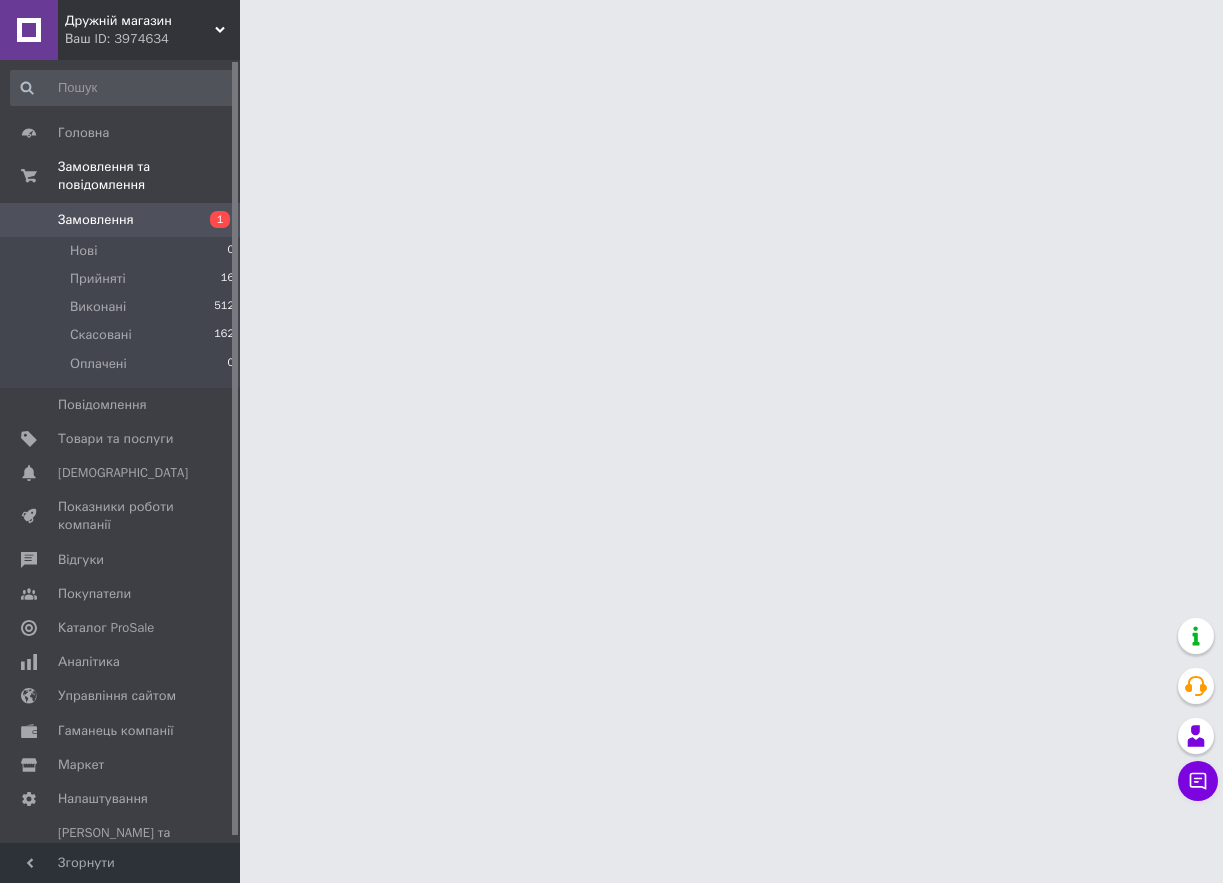 scroll, scrollTop: 0, scrollLeft: 0, axis: both 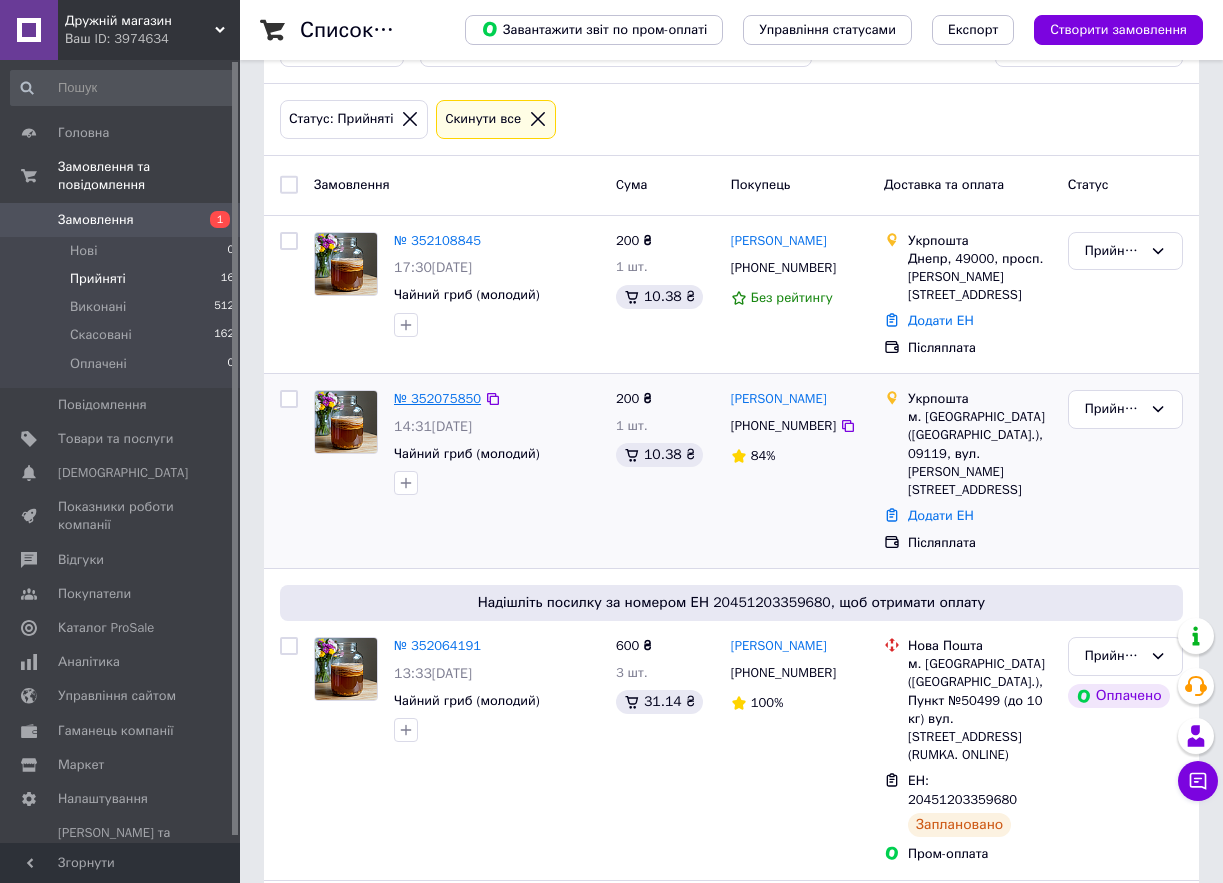 click on "№ 352075850" at bounding box center (437, 398) 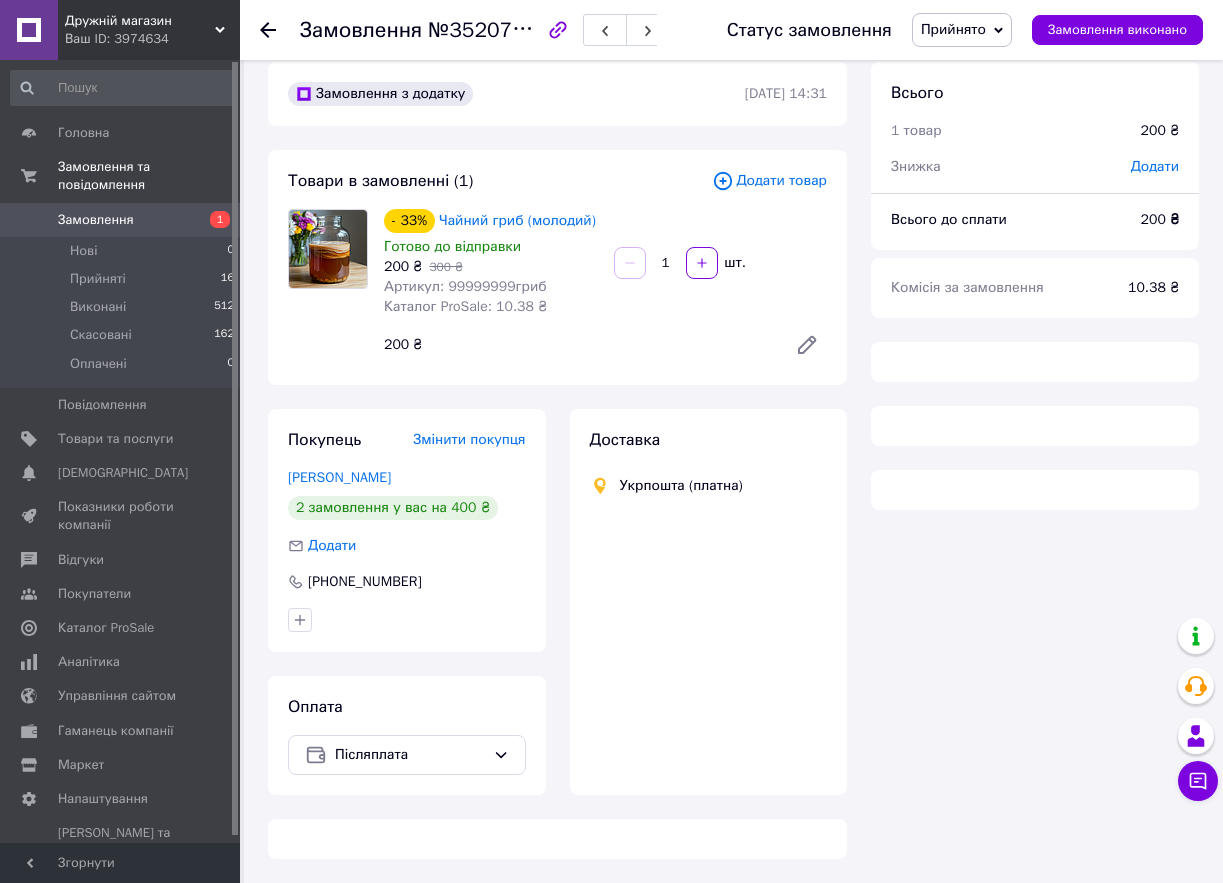 scroll, scrollTop: 232, scrollLeft: 0, axis: vertical 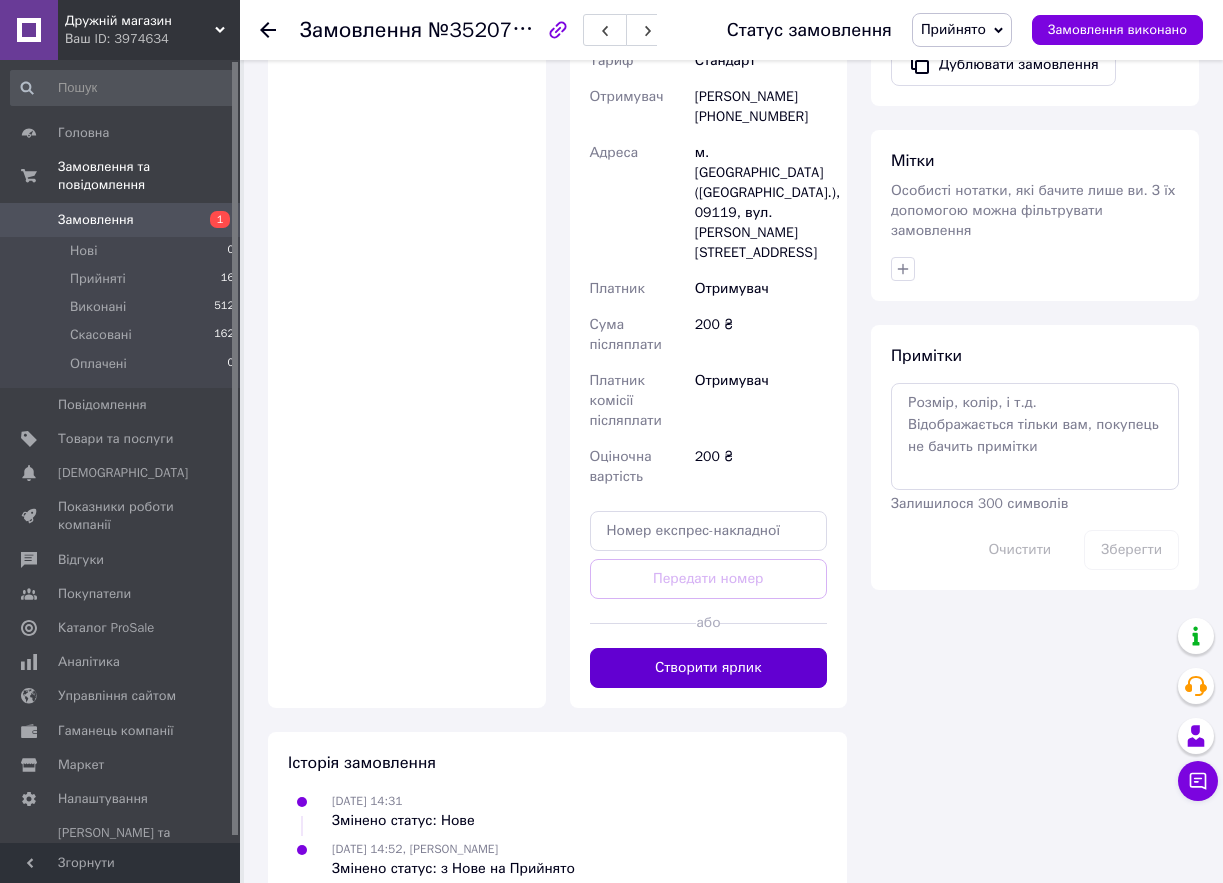 click on "Створити ярлик" at bounding box center (709, 668) 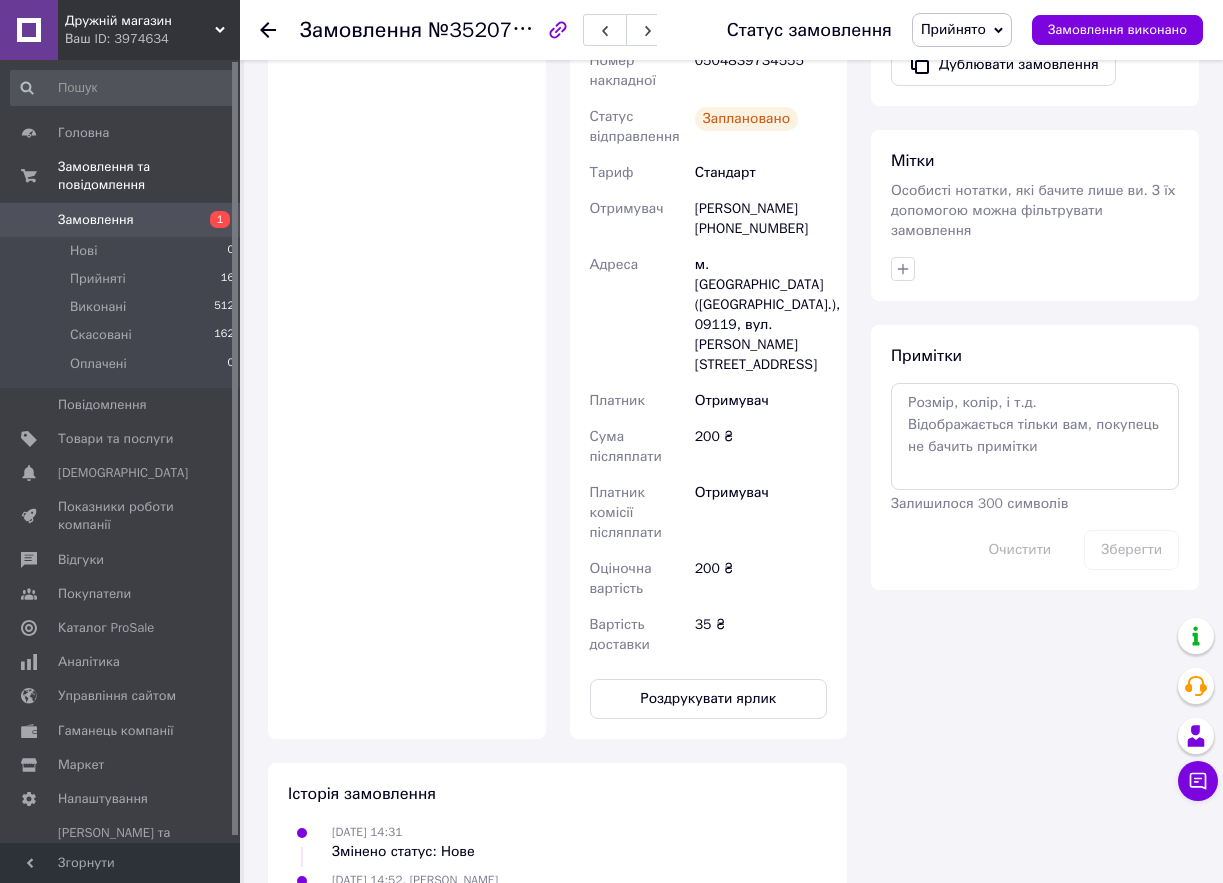 drag, startPoint x: 1222, startPoint y: 564, endPoint x: 1239, endPoint y: 509, distance: 57.567352 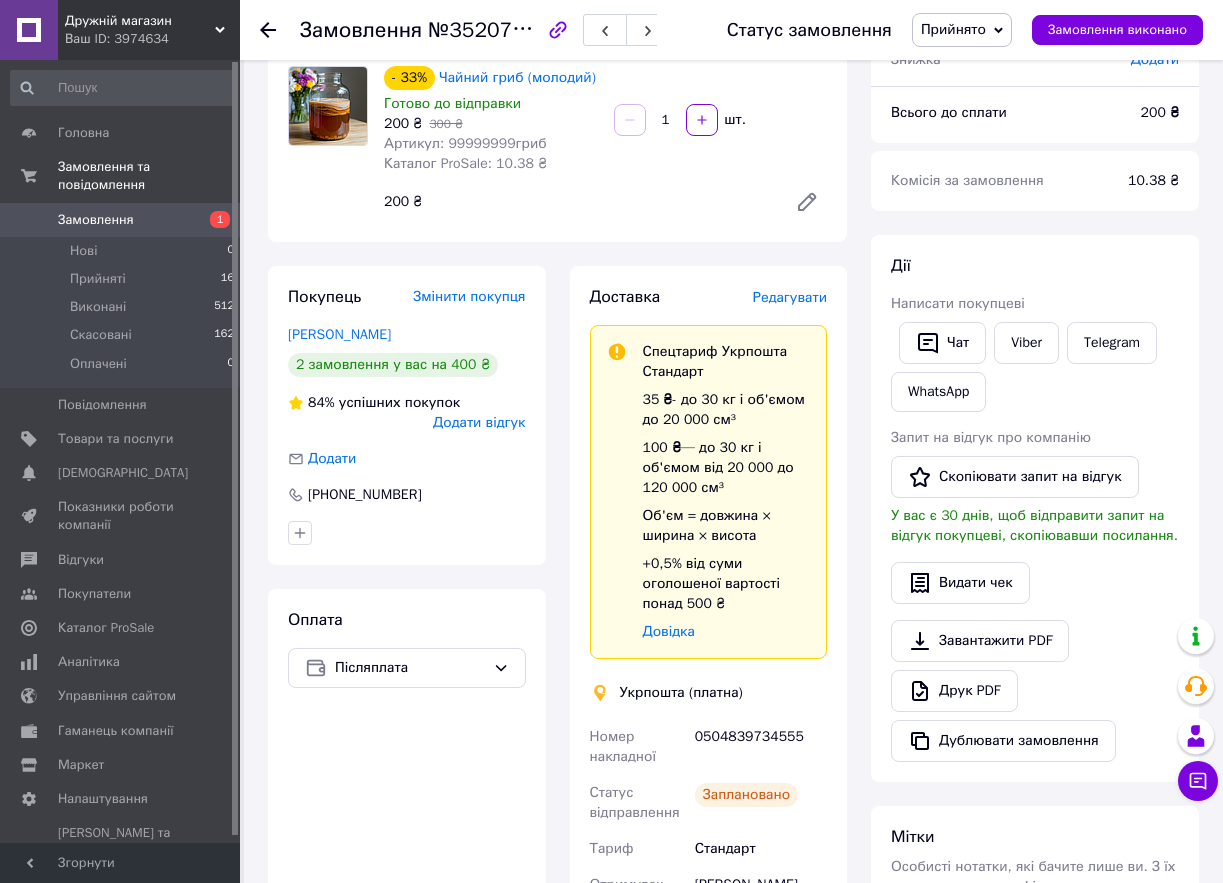 scroll, scrollTop: 161, scrollLeft: 0, axis: vertical 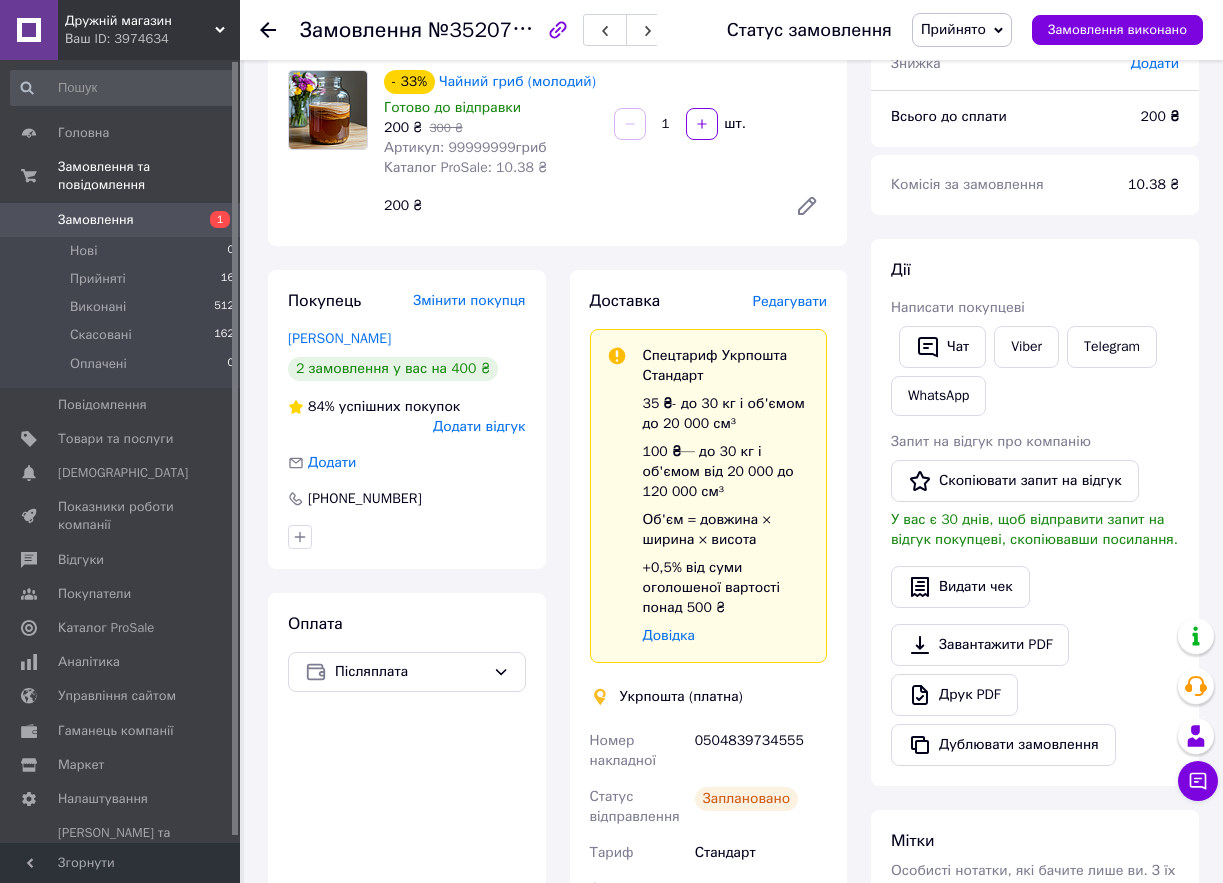 click 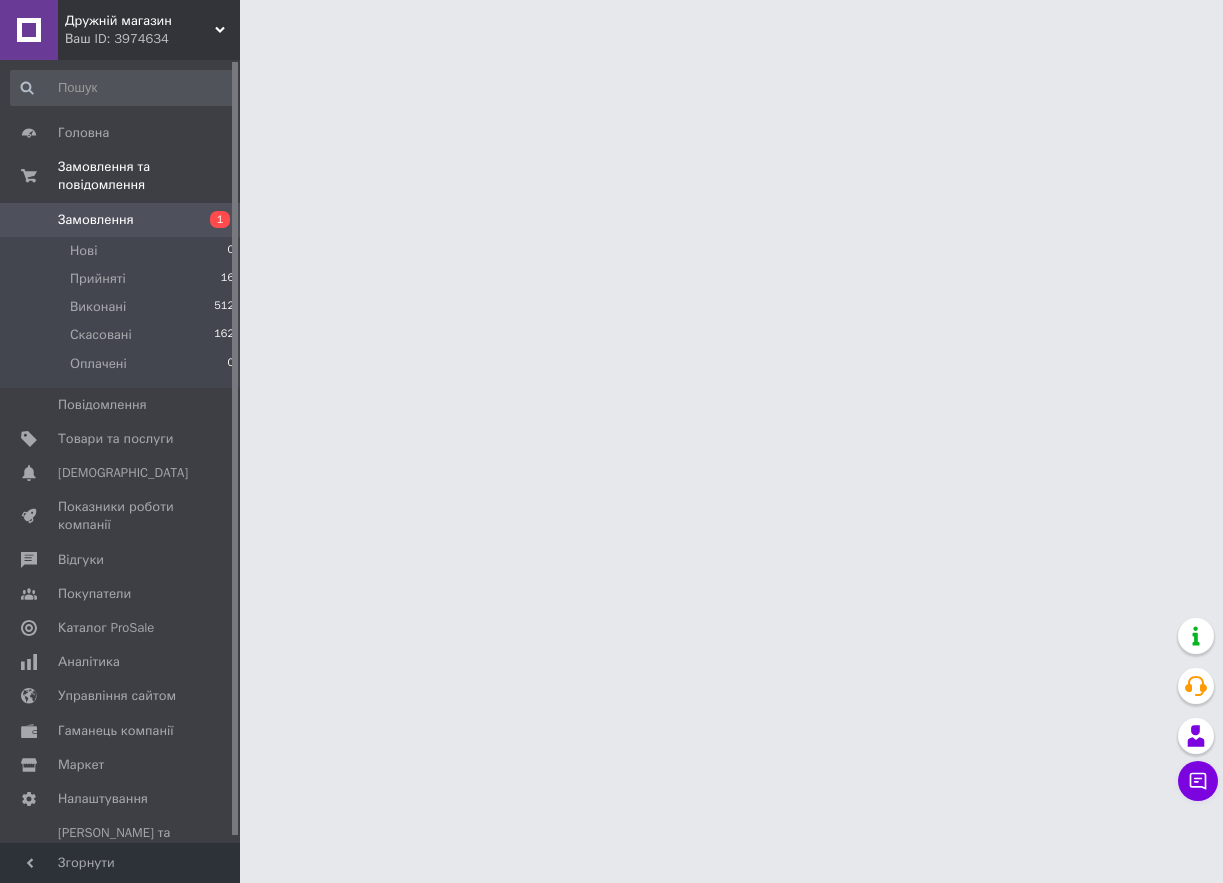 scroll, scrollTop: 0, scrollLeft: 0, axis: both 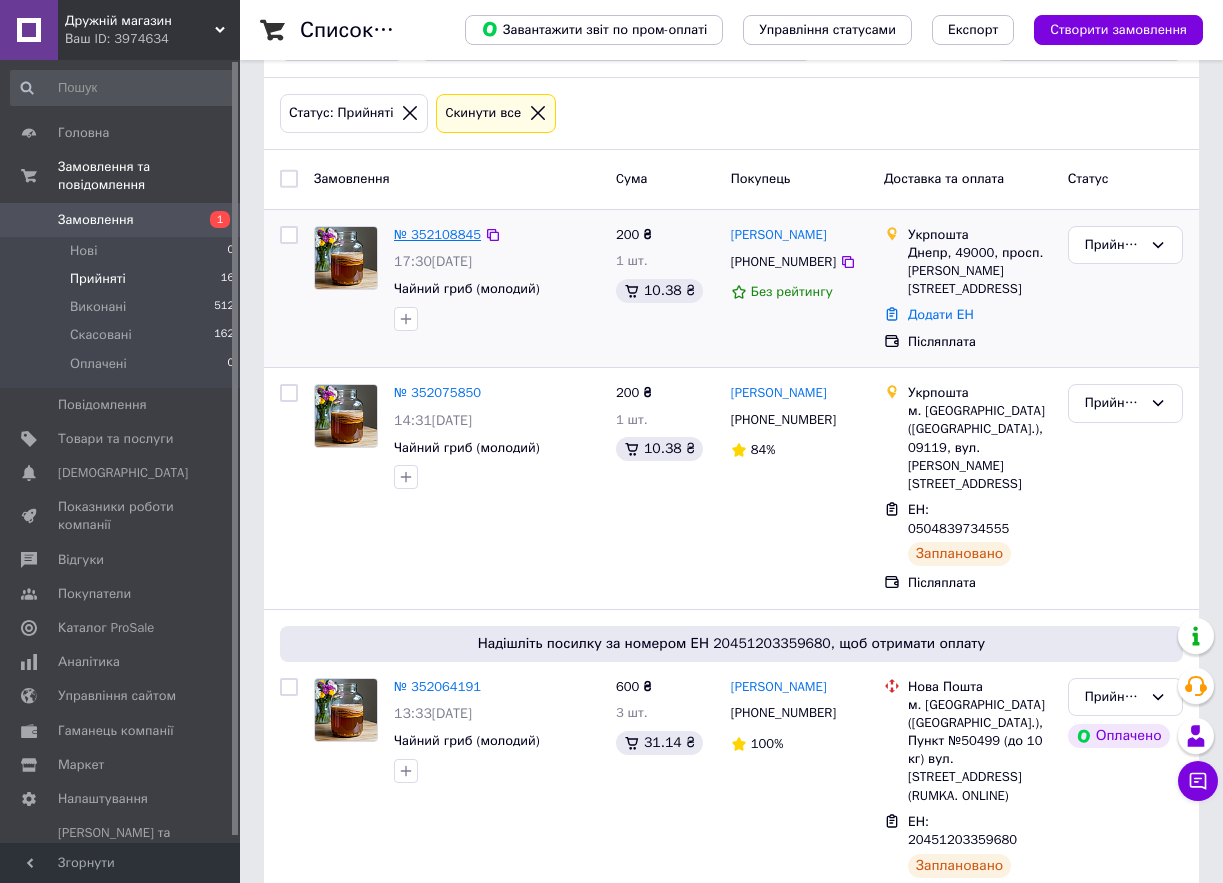 click on "№ 352108845" at bounding box center (437, 234) 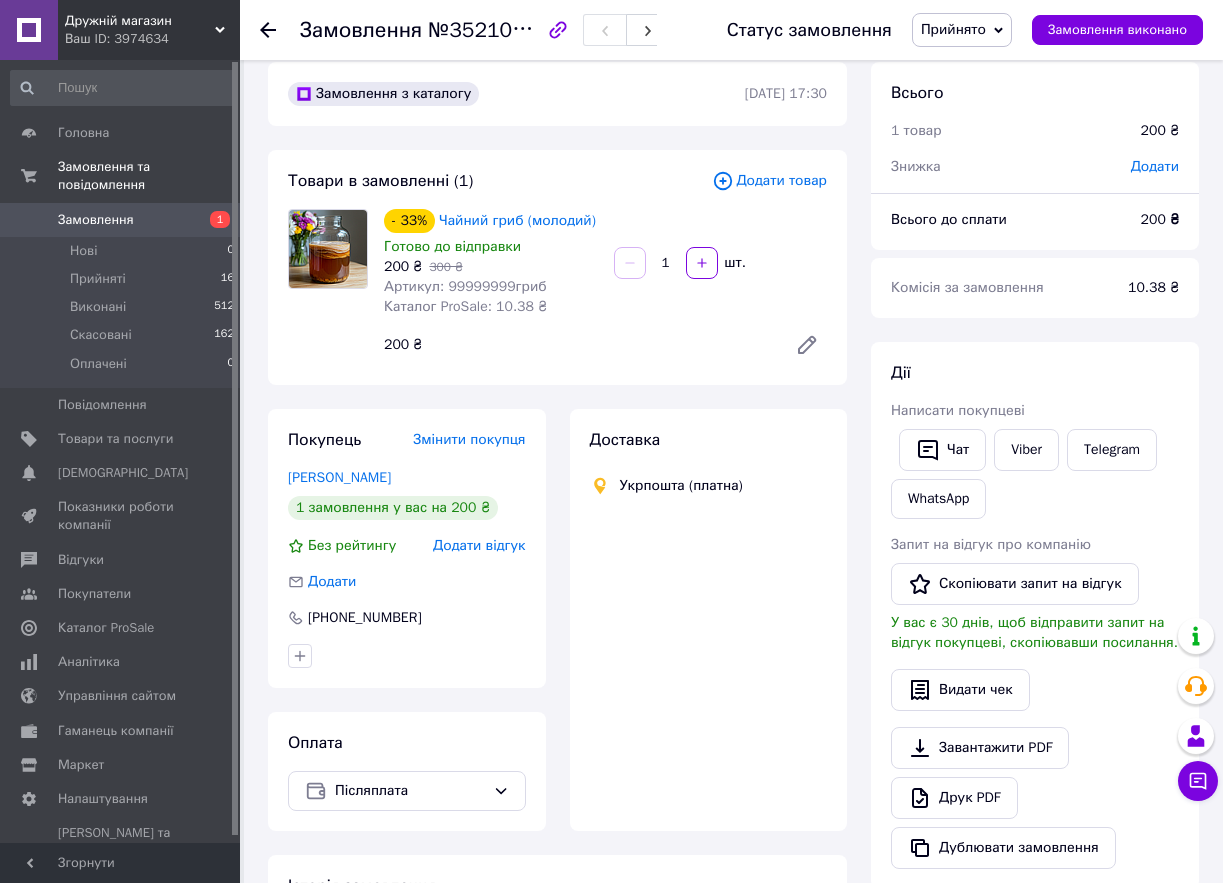 scroll, scrollTop: 238, scrollLeft: 0, axis: vertical 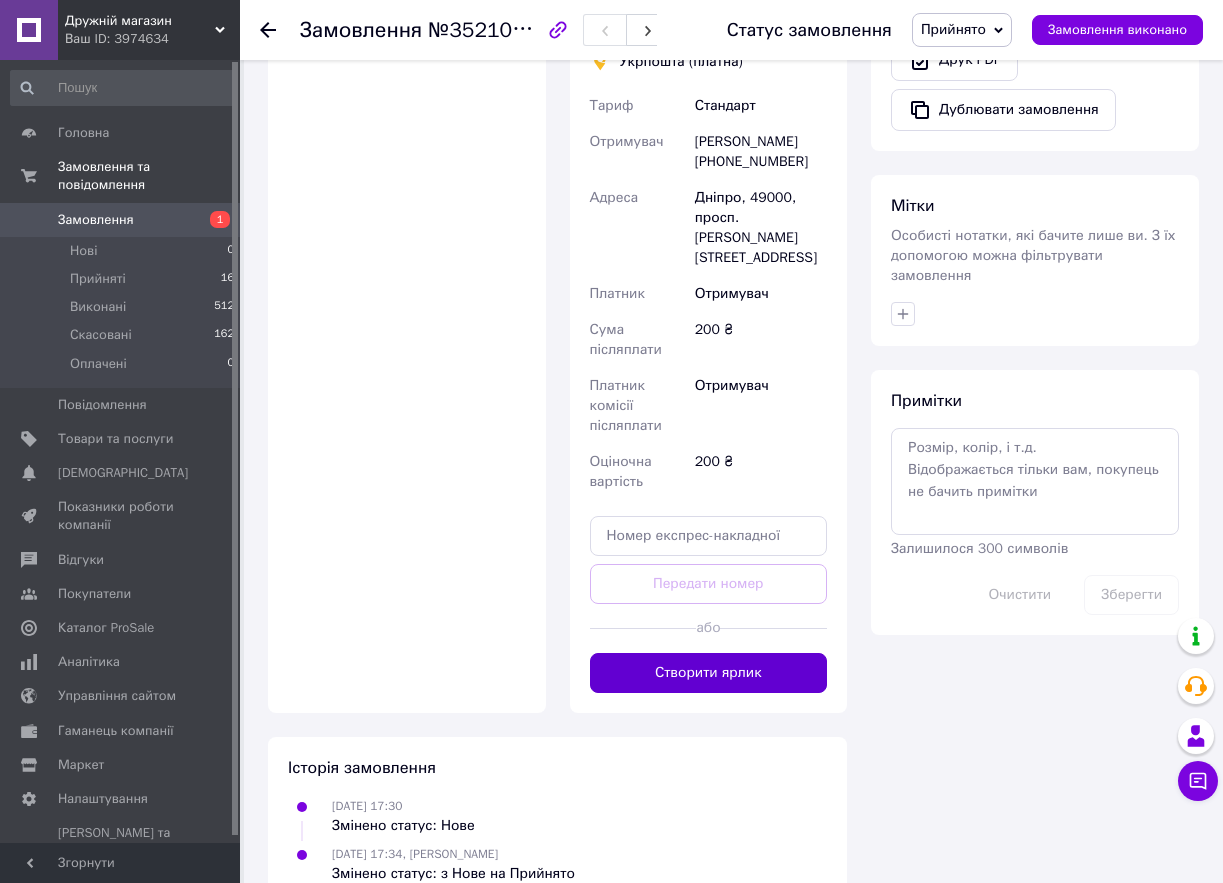 click on "Створити ярлик" at bounding box center [709, 673] 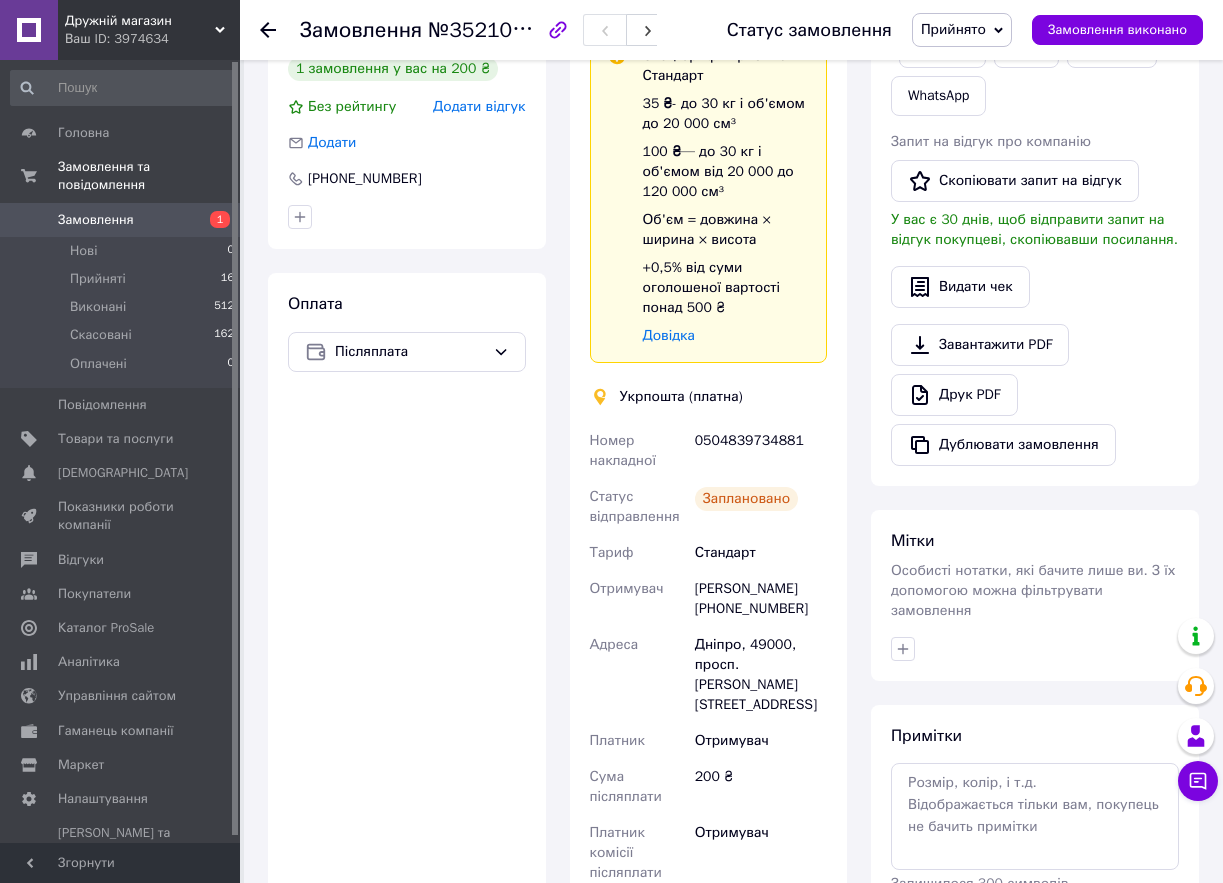 scroll, scrollTop: 490, scrollLeft: 0, axis: vertical 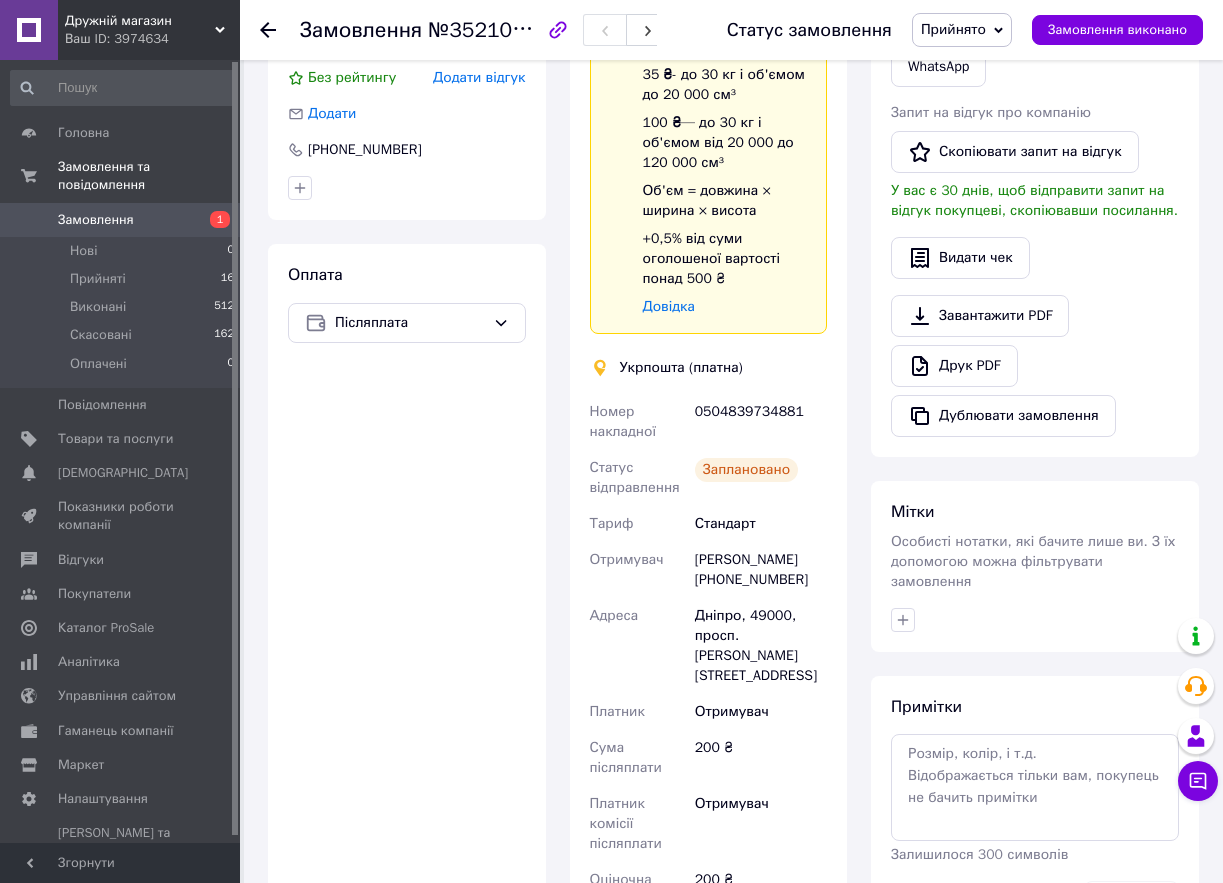 click 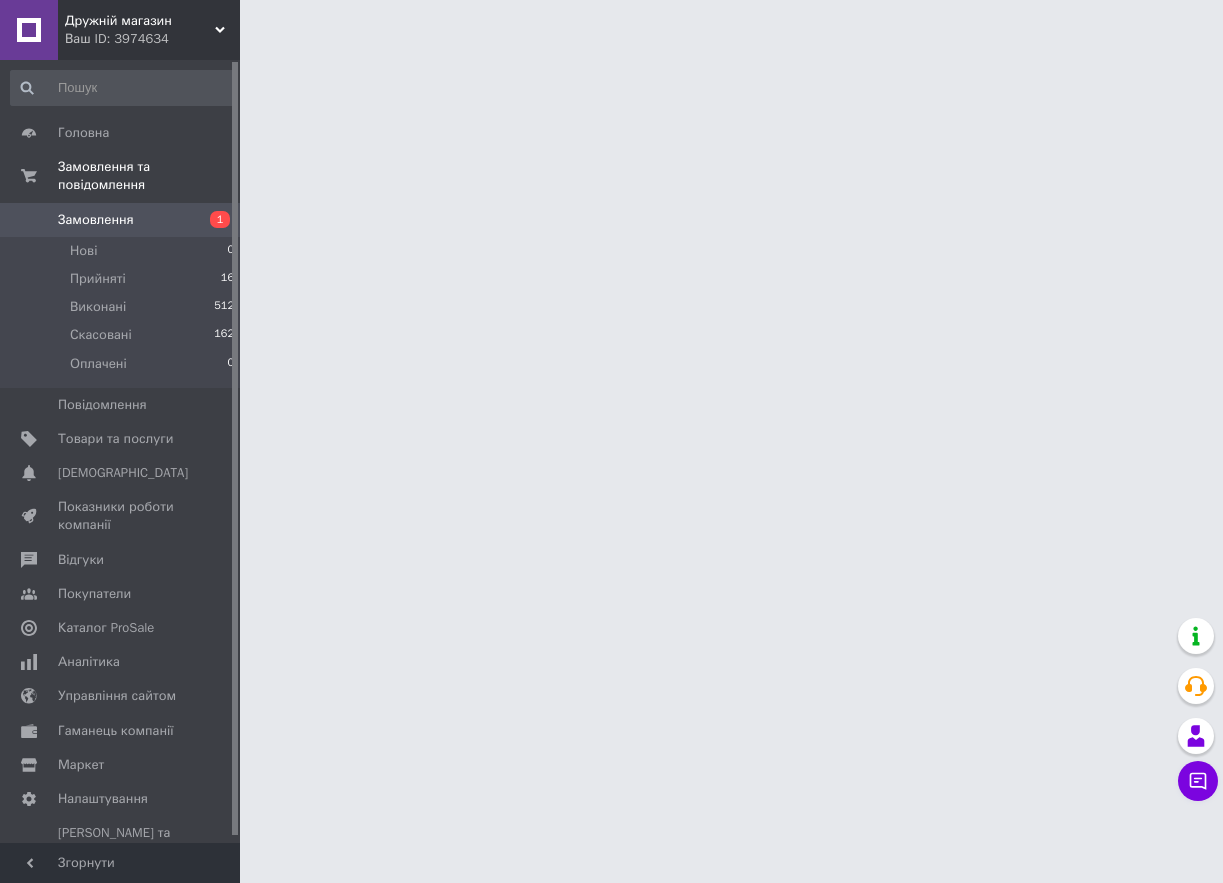 scroll, scrollTop: 0, scrollLeft: 0, axis: both 